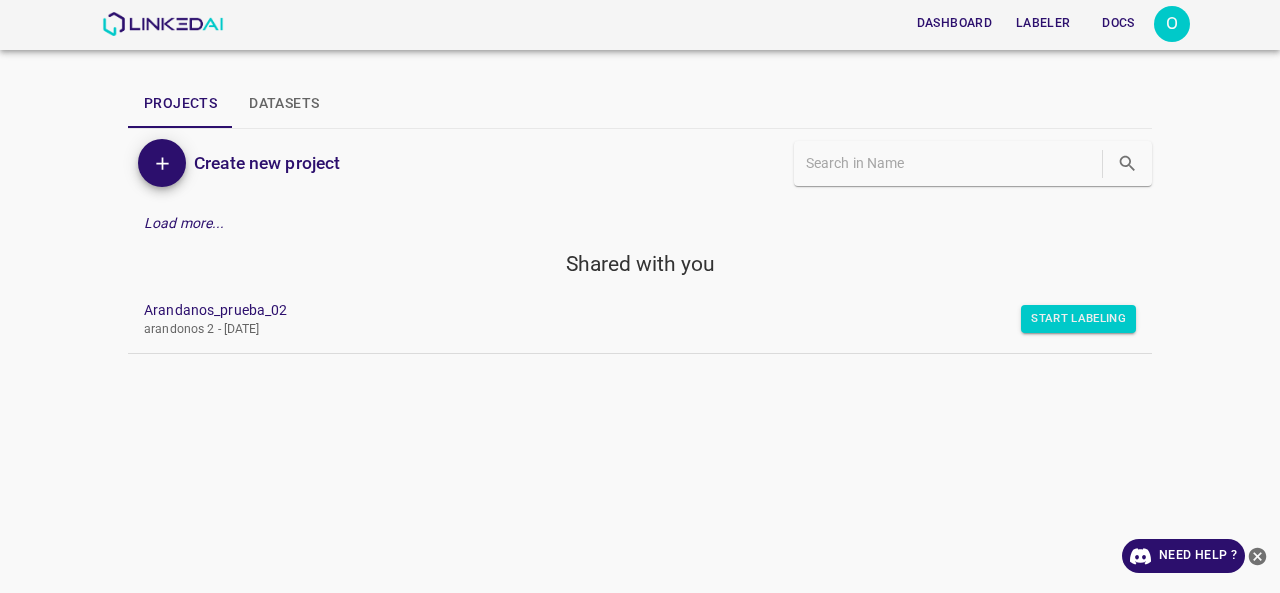 scroll, scrollTop: 0, scrollLeft: 0, axis: both 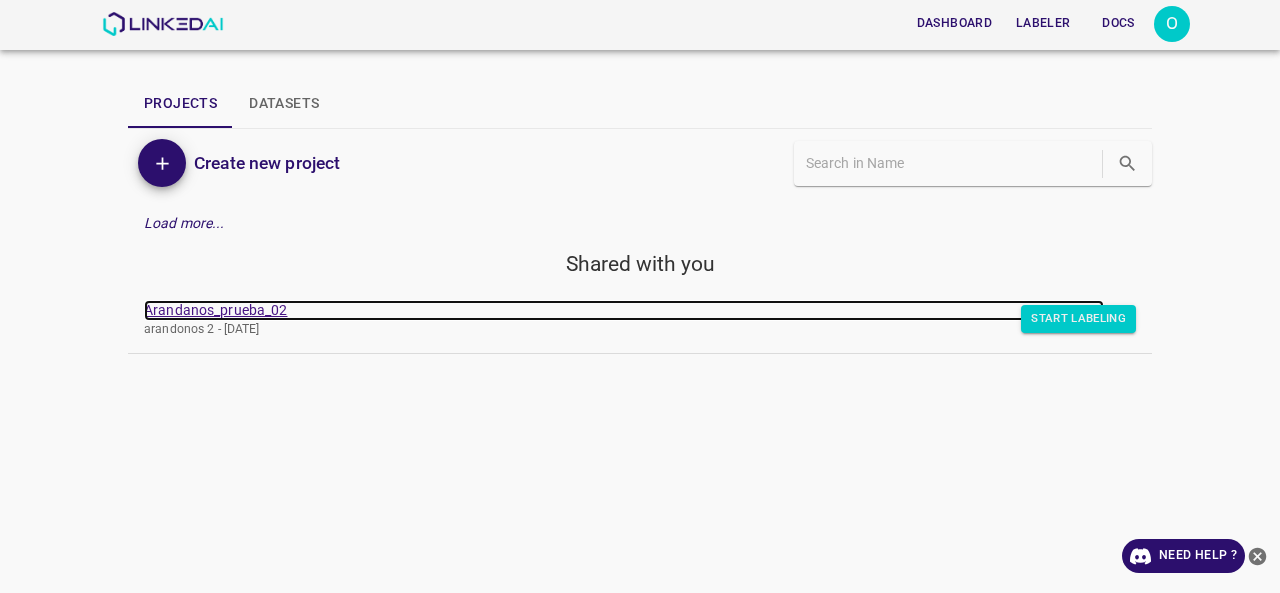 click on "Arandanos_prueba_02" at bounding box center [624, 310] 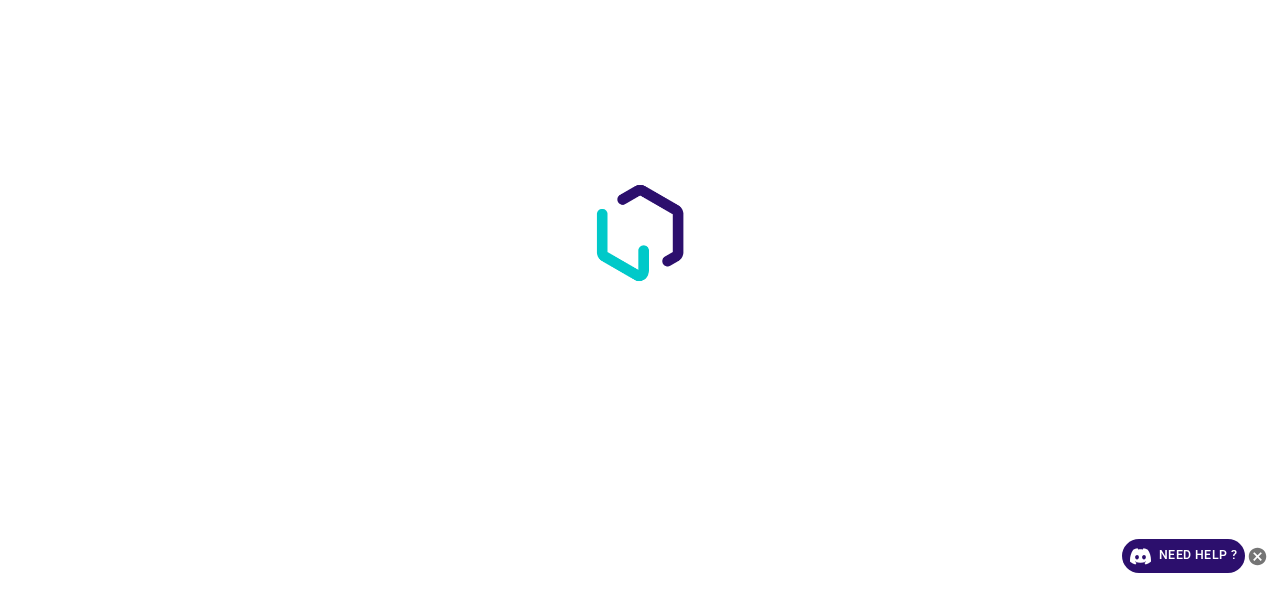 scroll, scrollTop: 0, scrollLeft: 0, axis: both 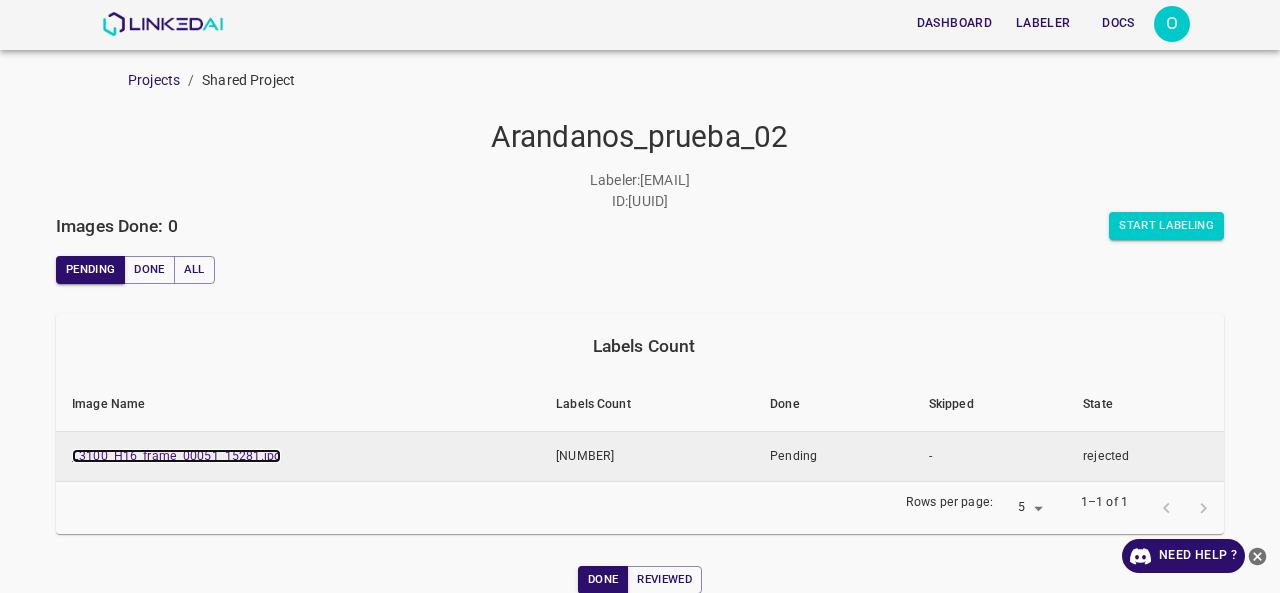 click on "L3100_H16_frame_00051_15281.jpg" at bounding box center [176, 456] 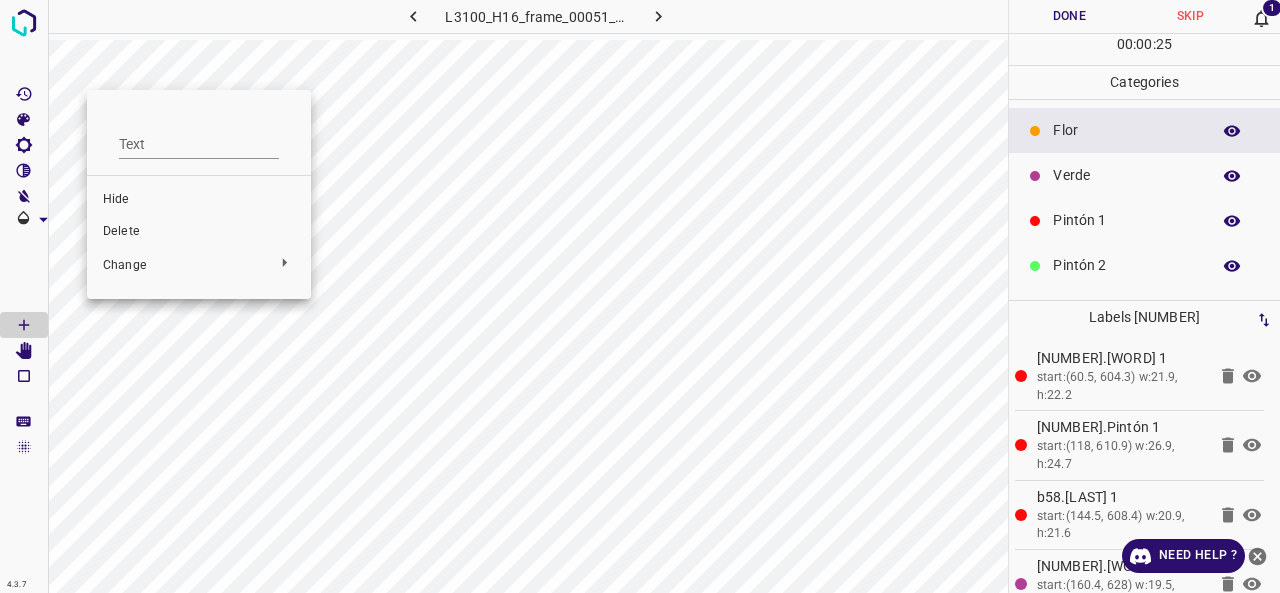 click on "Delete" at bounding box center [199, 232] 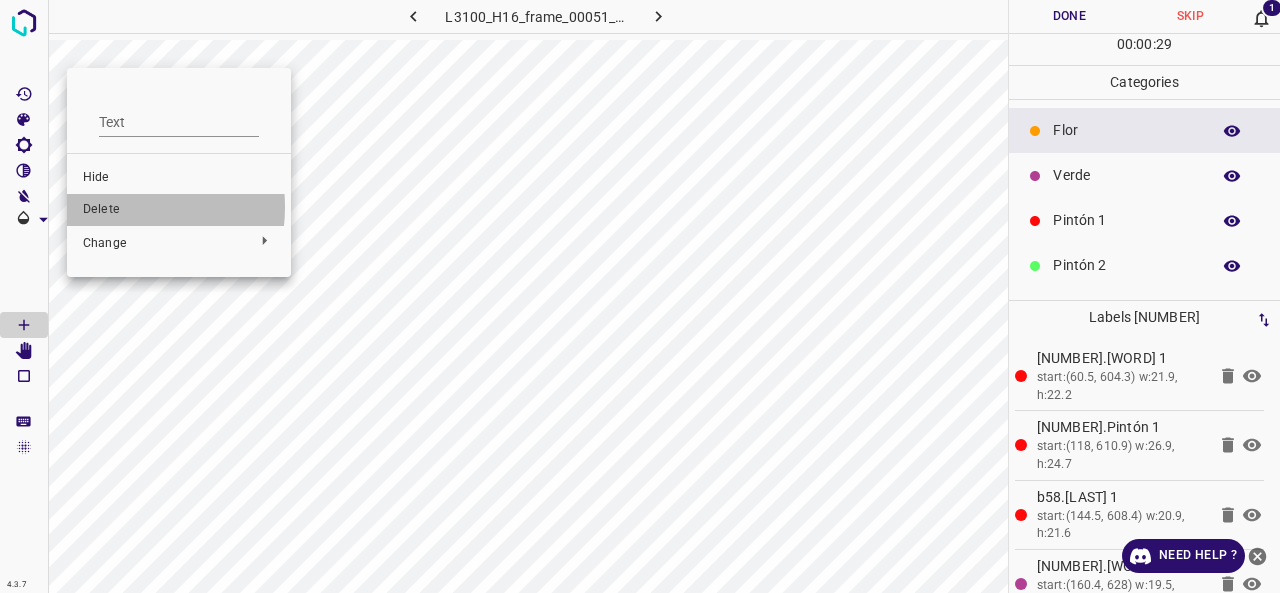 click on "Delete" at bounding box center [179, 210] 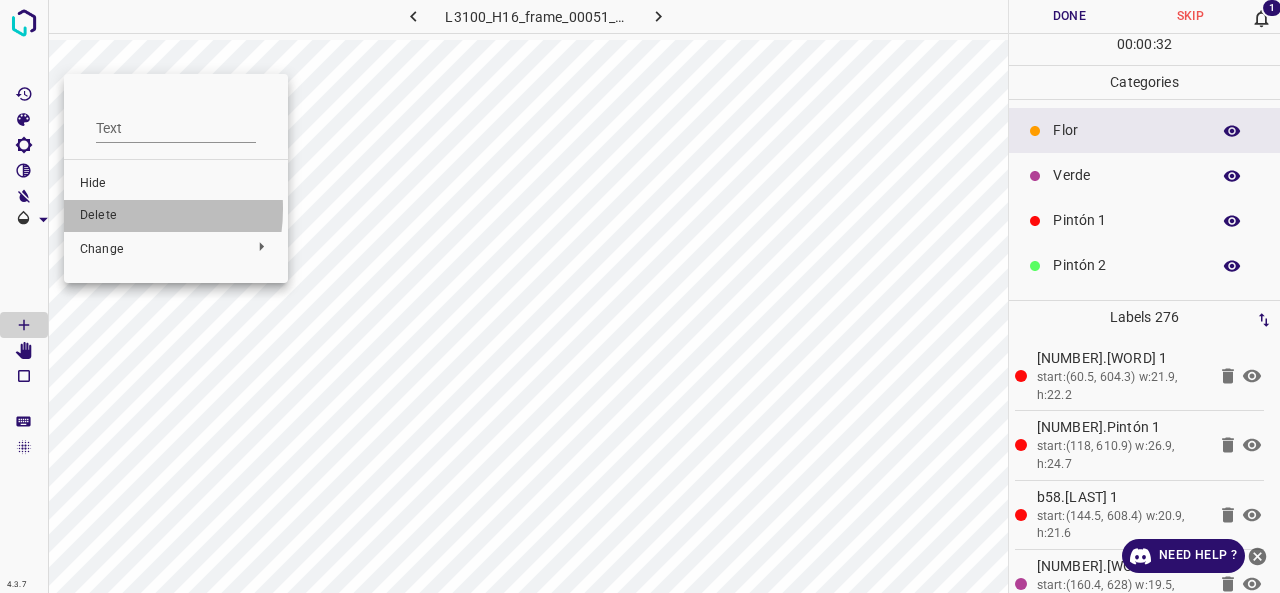 click on "Delete" at bounding box center (176, 216) 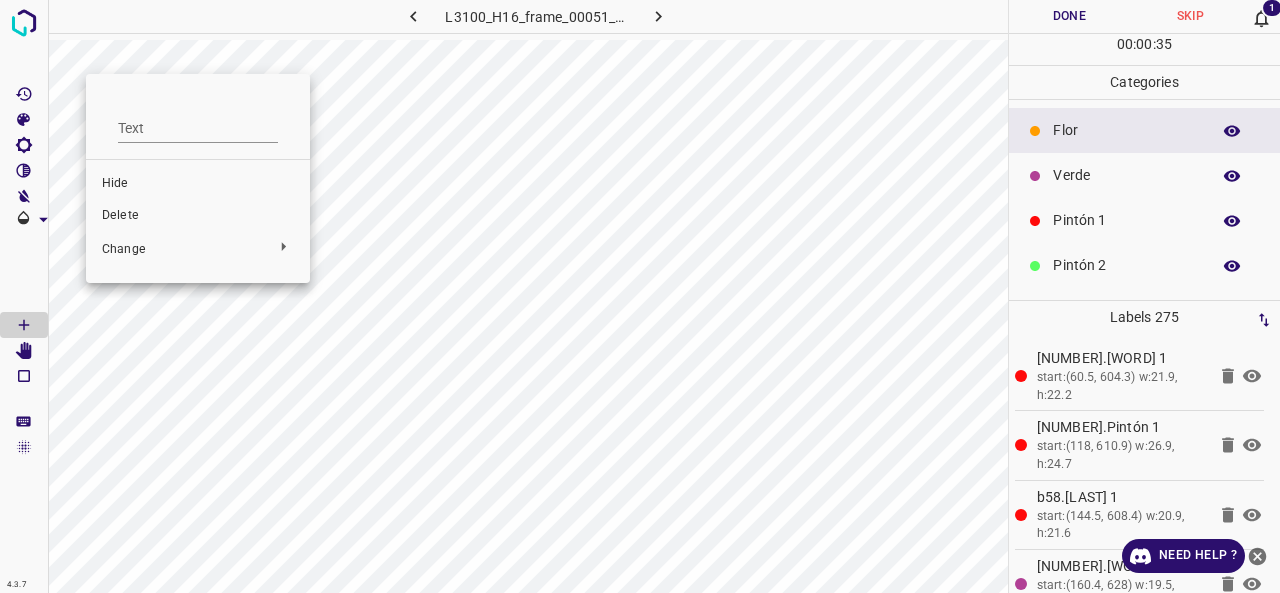 click at bounding box center (640, 296) 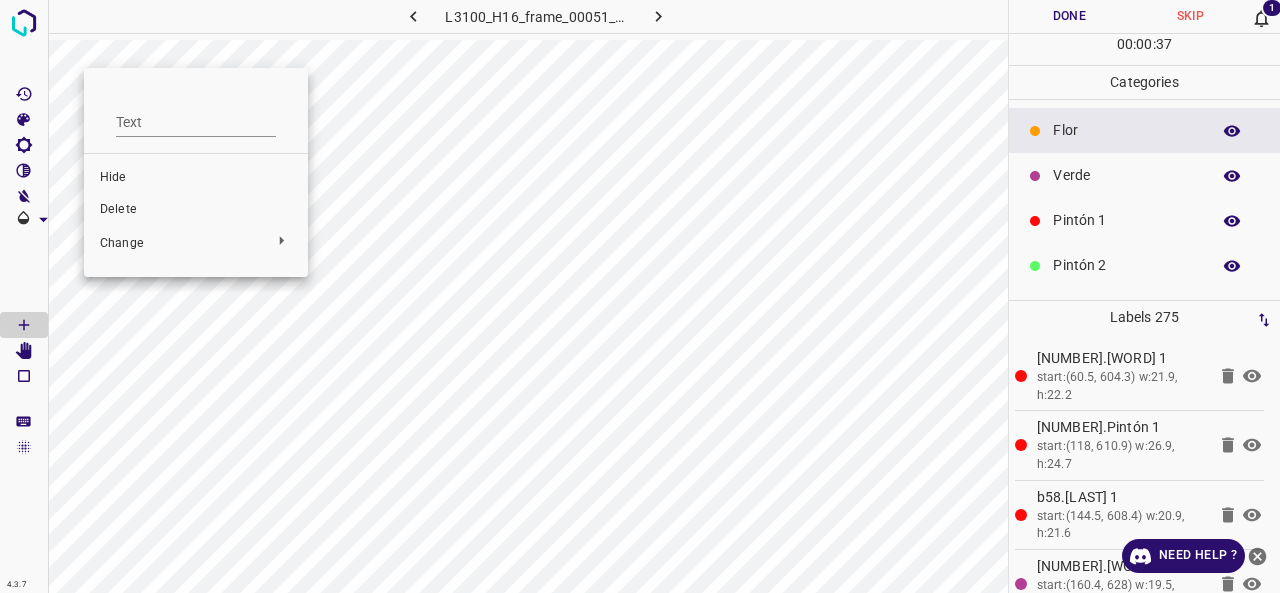 click on "Delete" at bounding box center [196, 210] 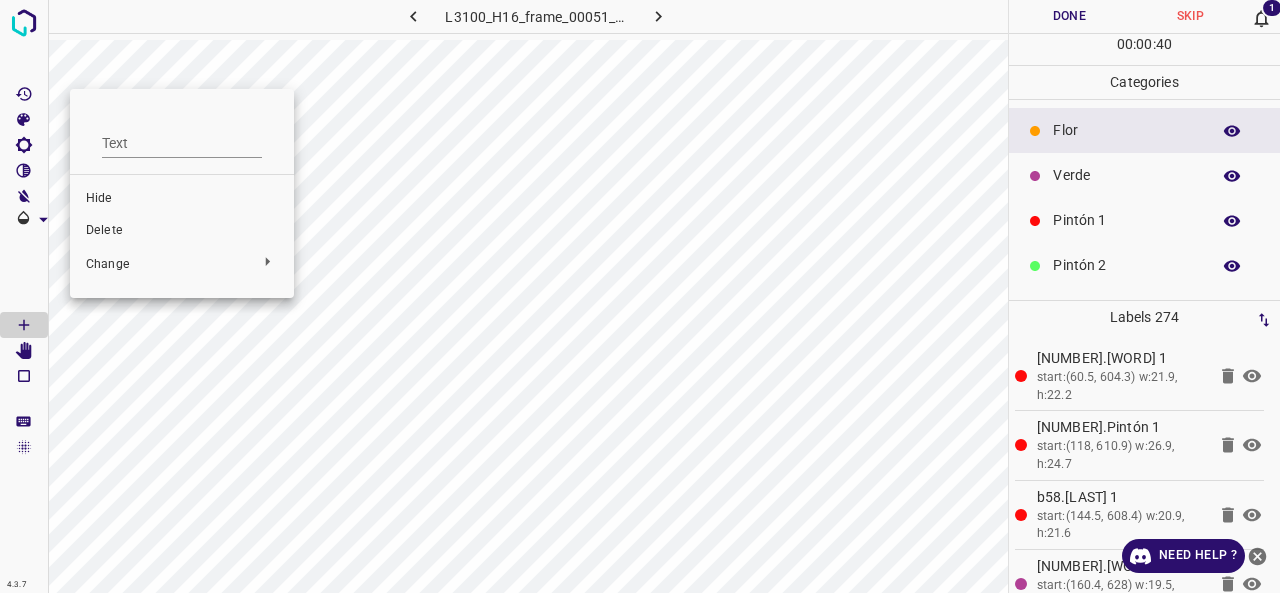 click on "Delete" at bounding box center [182, 231] 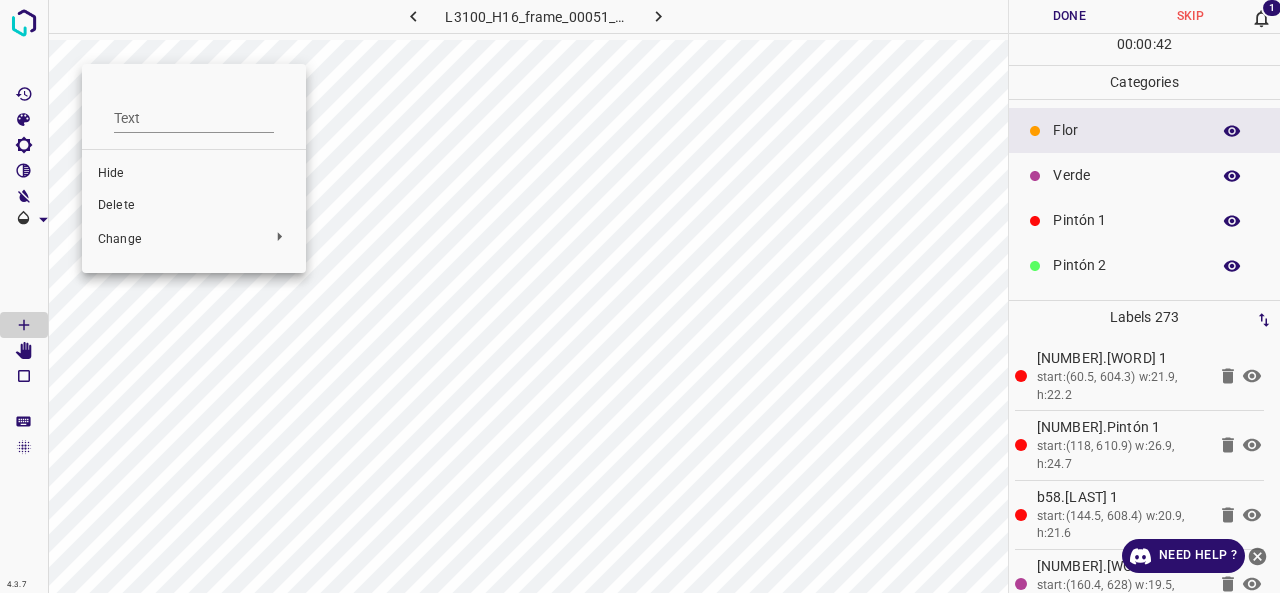 click on "Delete" at bounding box center [194, 206] 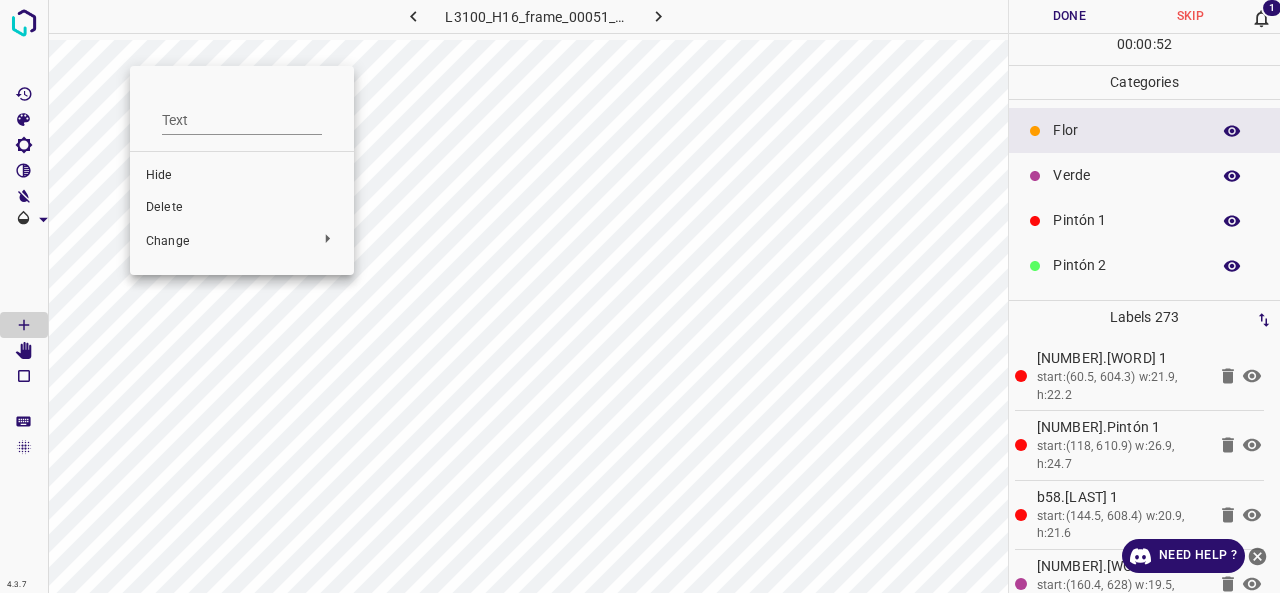 click on "Delete" at bounding box center (242, 208) 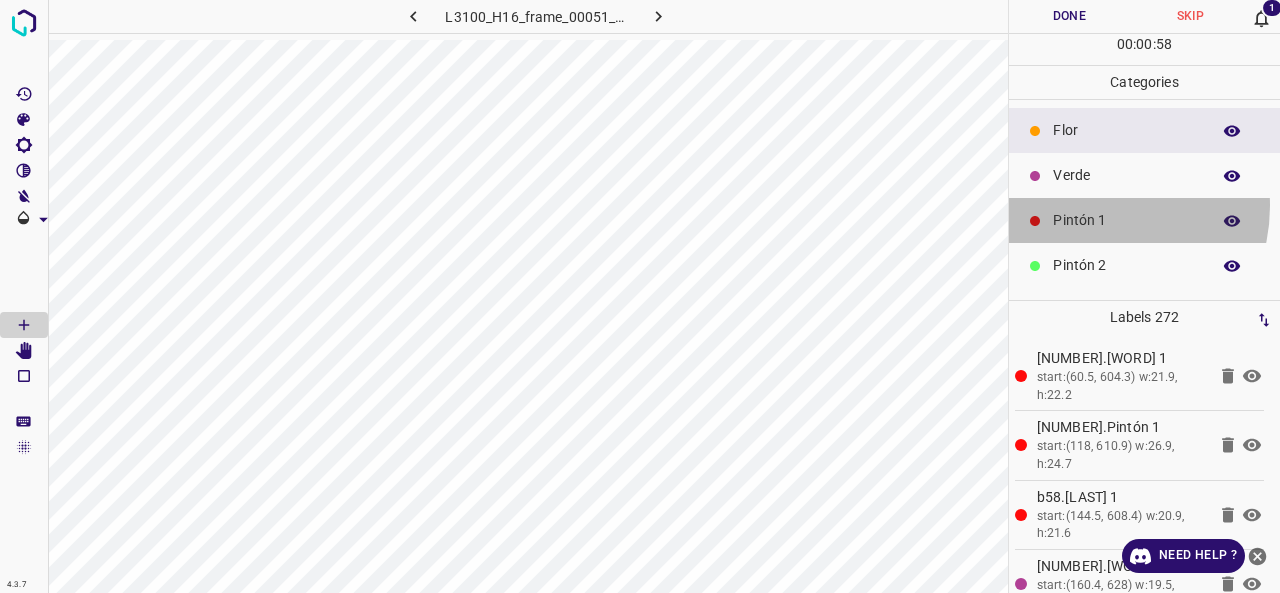 click on "Pintón 1" at bounding box center (1144, 220) 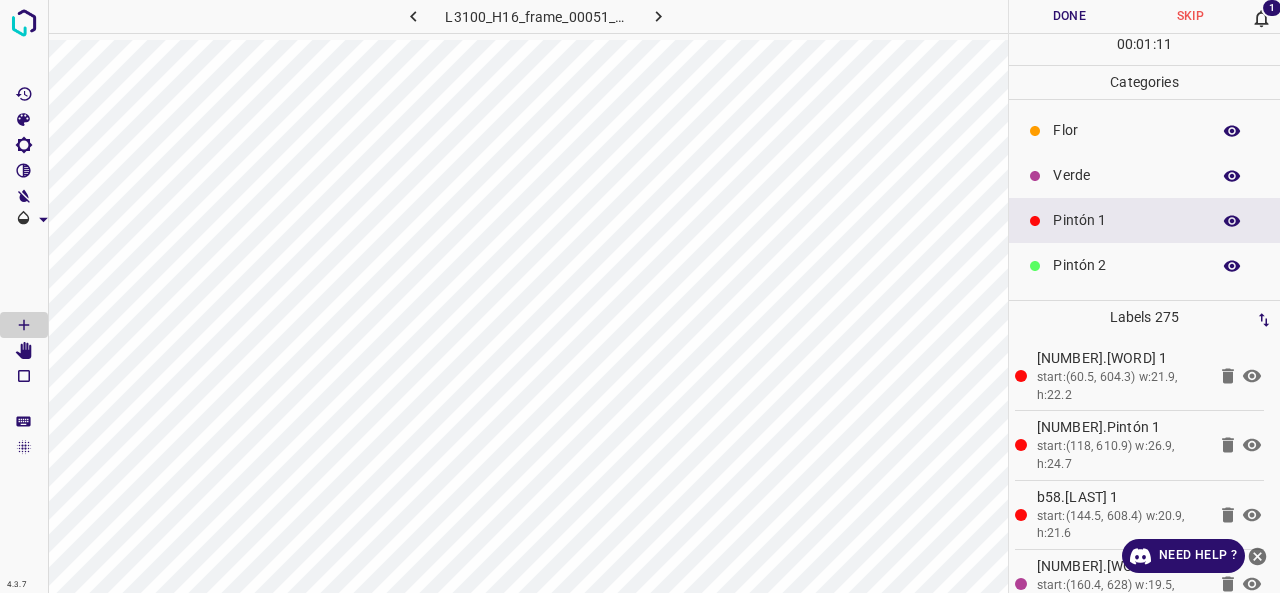 click on "Verde" at bounding box center (1126, 175) 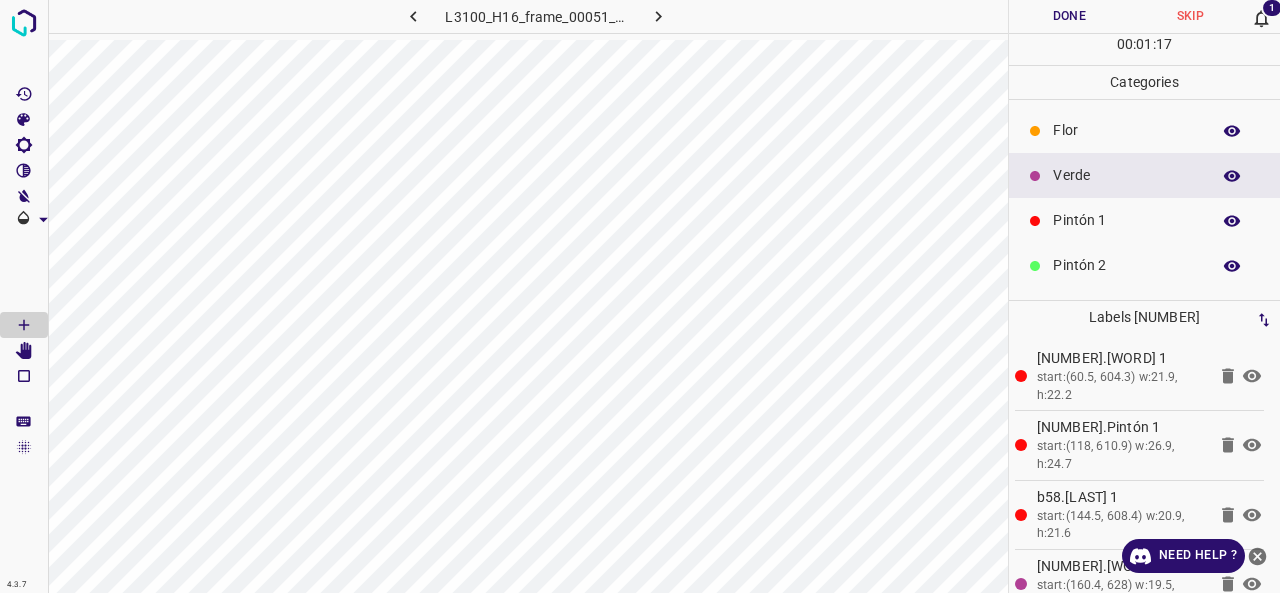 click on "Pintón 1" at bounding box center [1144, 220] 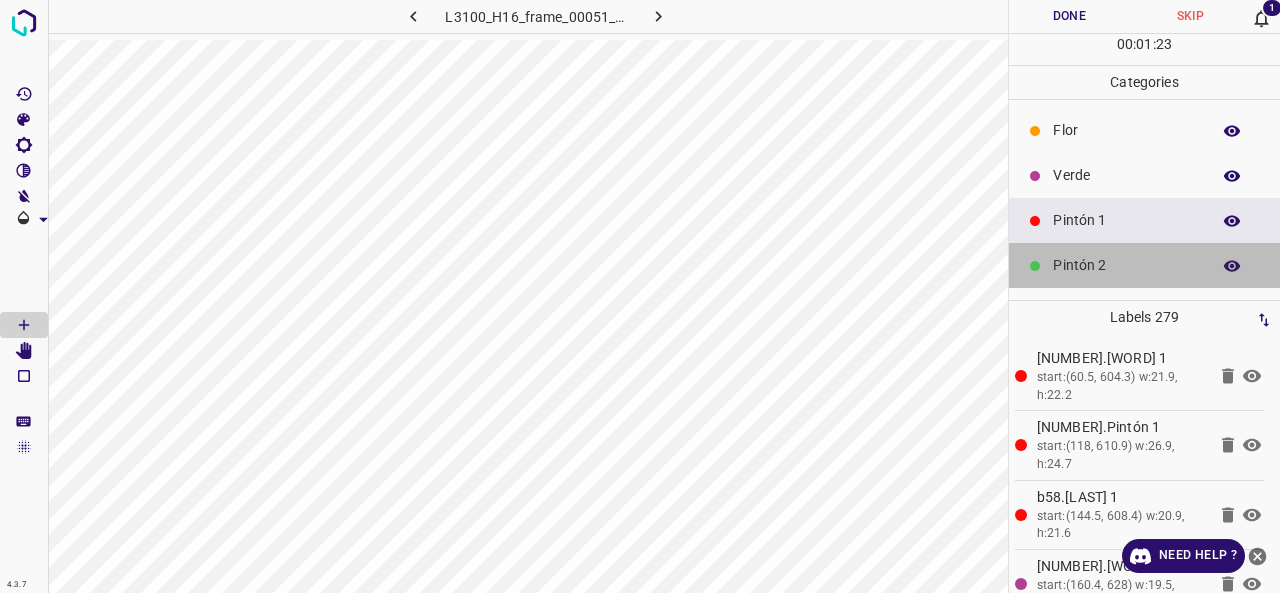 click on "Pintón 2" at bounding box center [1126, 265] 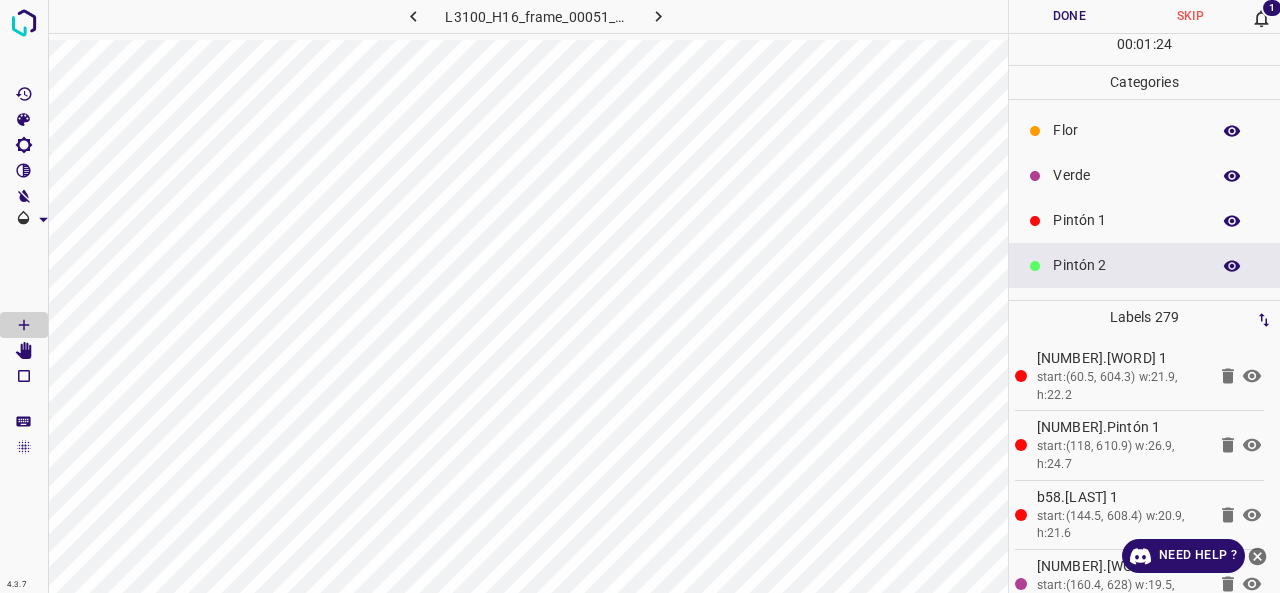 click on "Verde" at bounding box center (1126, 175) 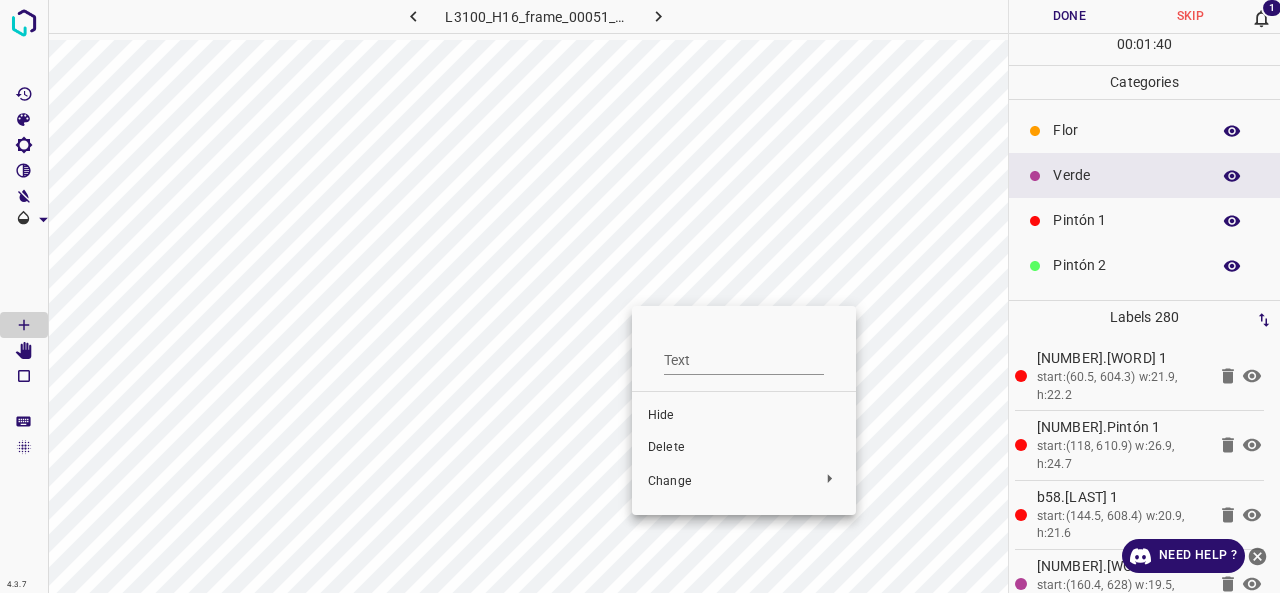 click on "Delete" at bounding box center [744, 448] 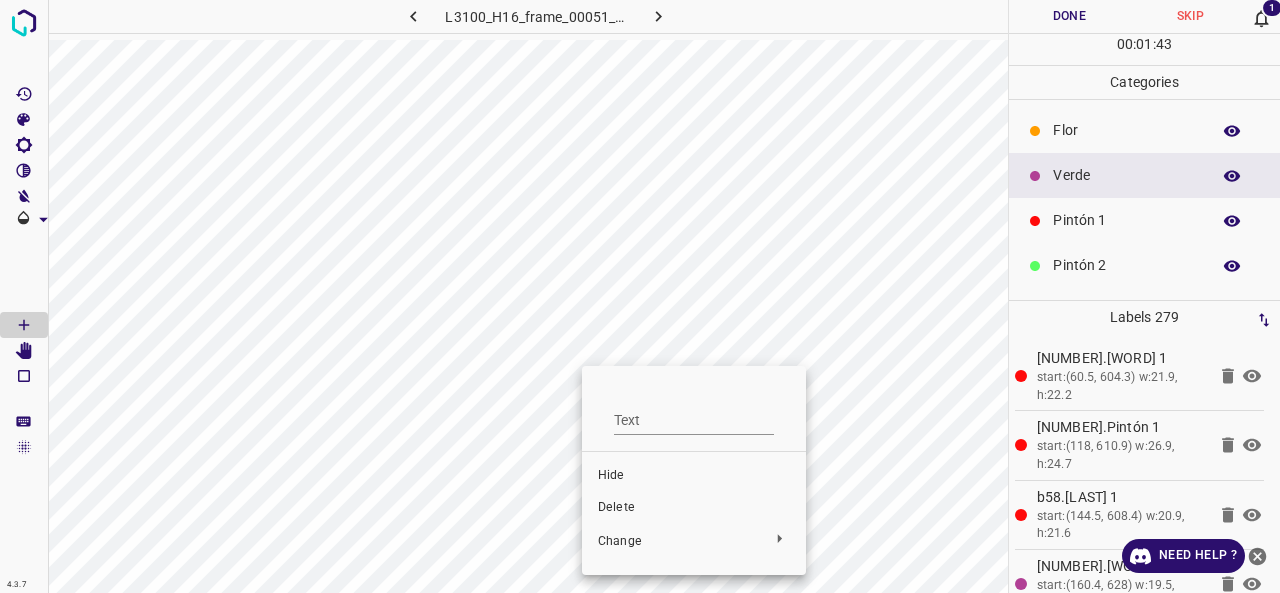 click on "Delete" at bounding box center [694, 508] 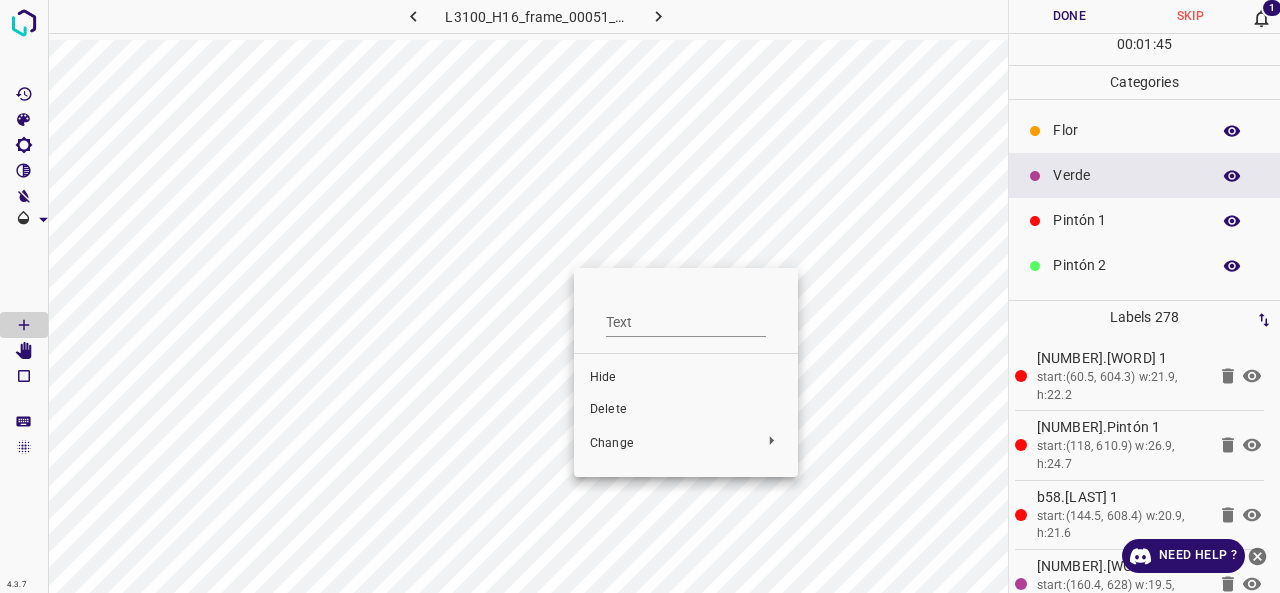 click on "Delete" at bounding box center (686, 410) 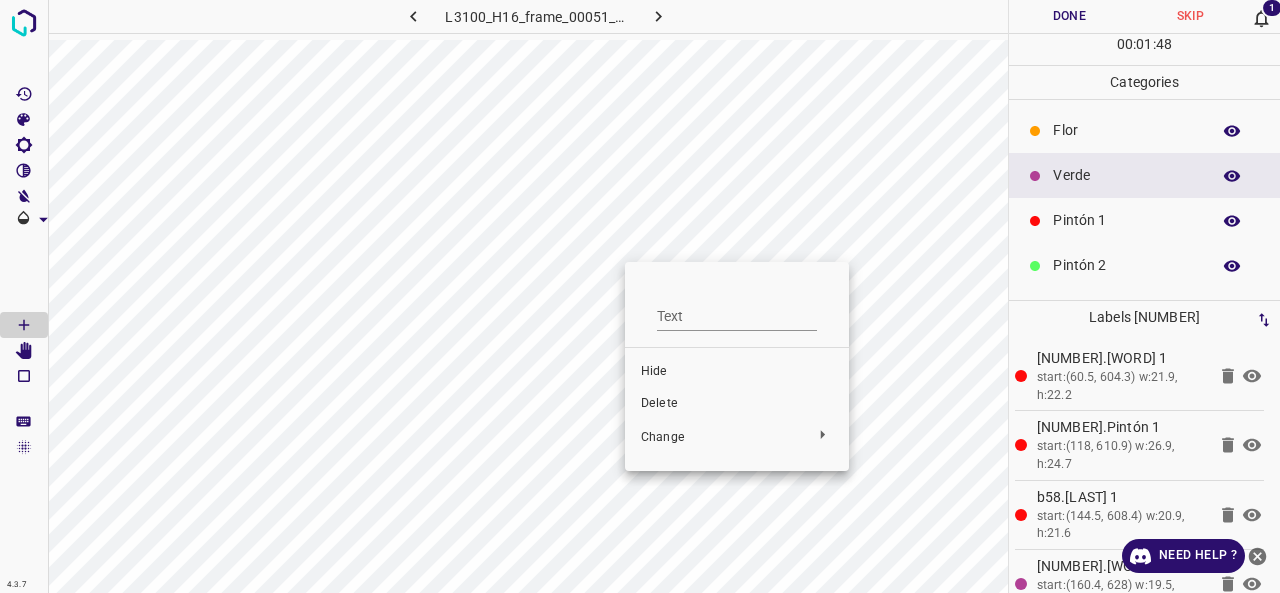 click on "Delete" at bounding box center (737, 404) 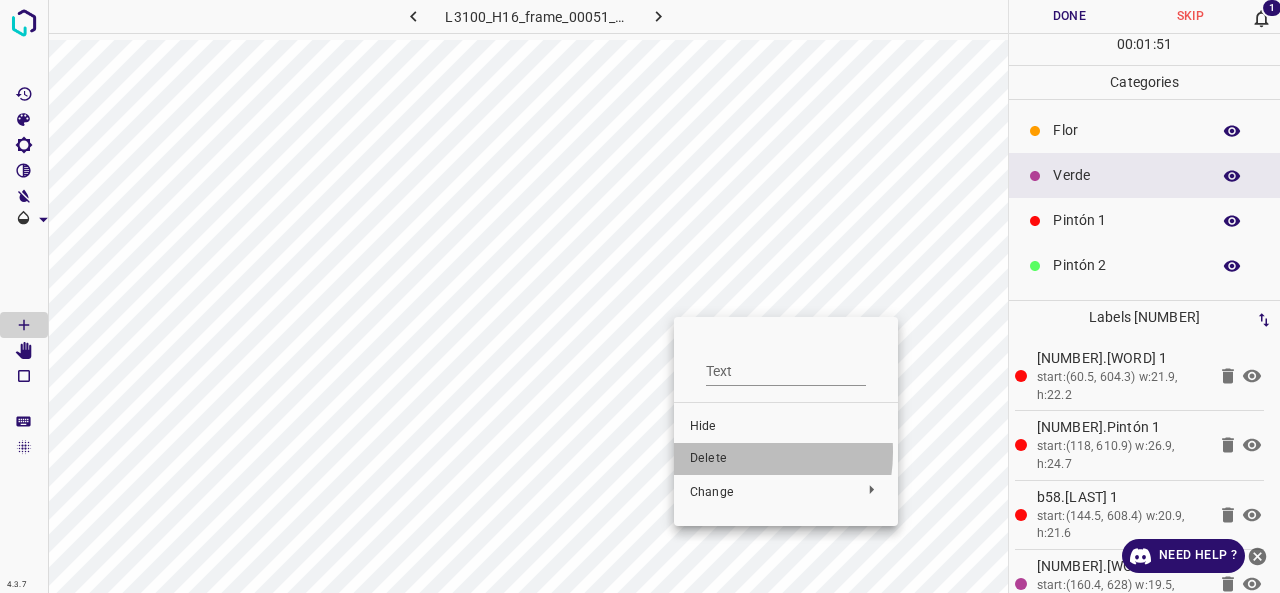 click on "Delete" at bounding box center (786, 459) 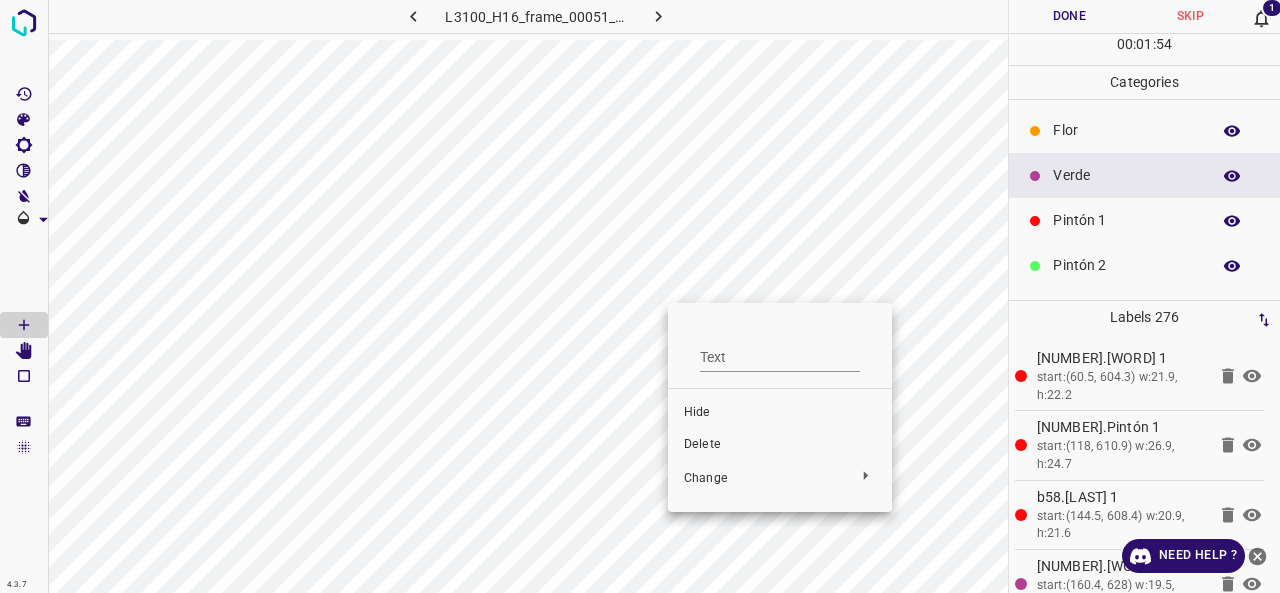 click on "Delete" at bounding box center [780, 445] 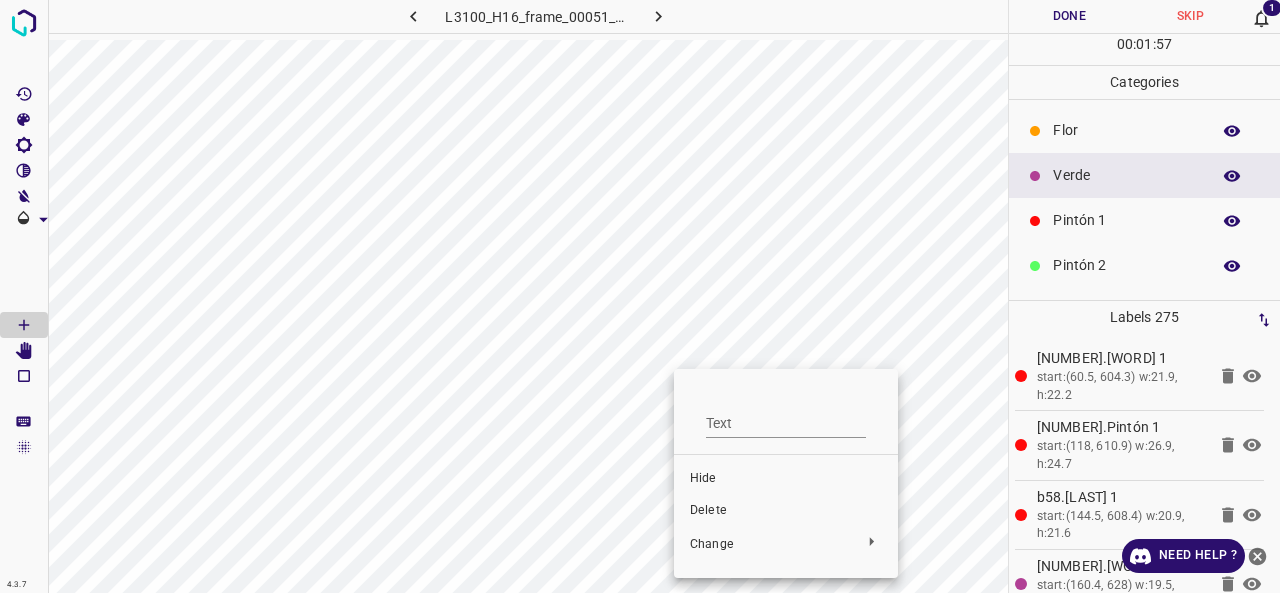 click on "Delete" at bounding box center (786, 511) 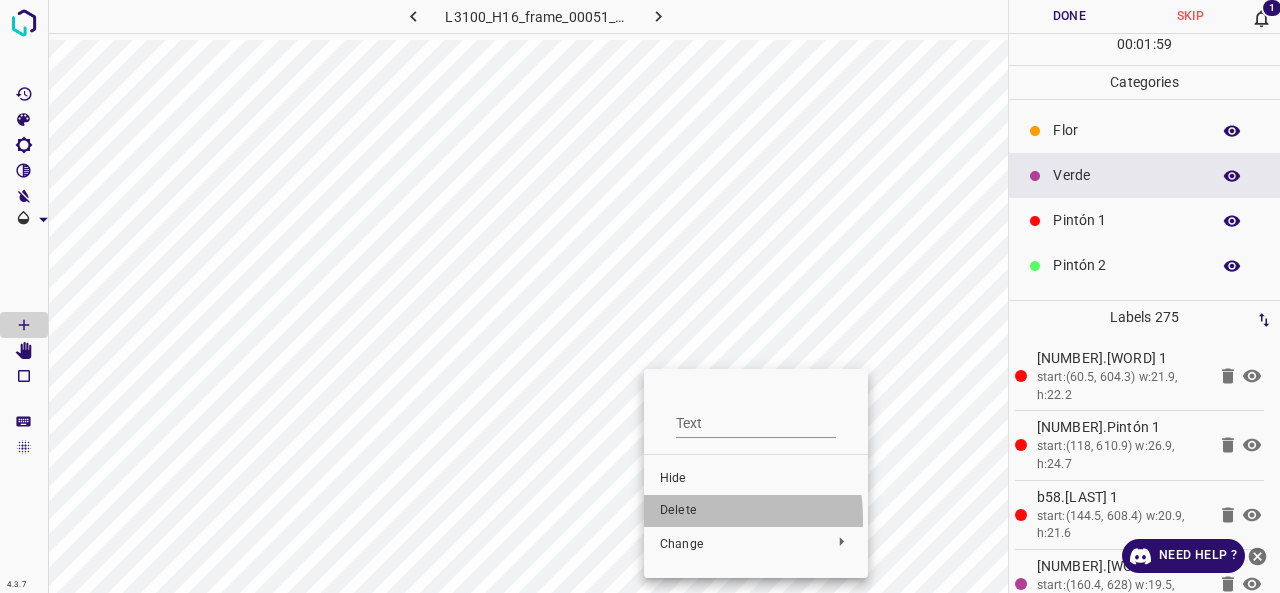 click on "Delete" at bounding box center [756, 511] 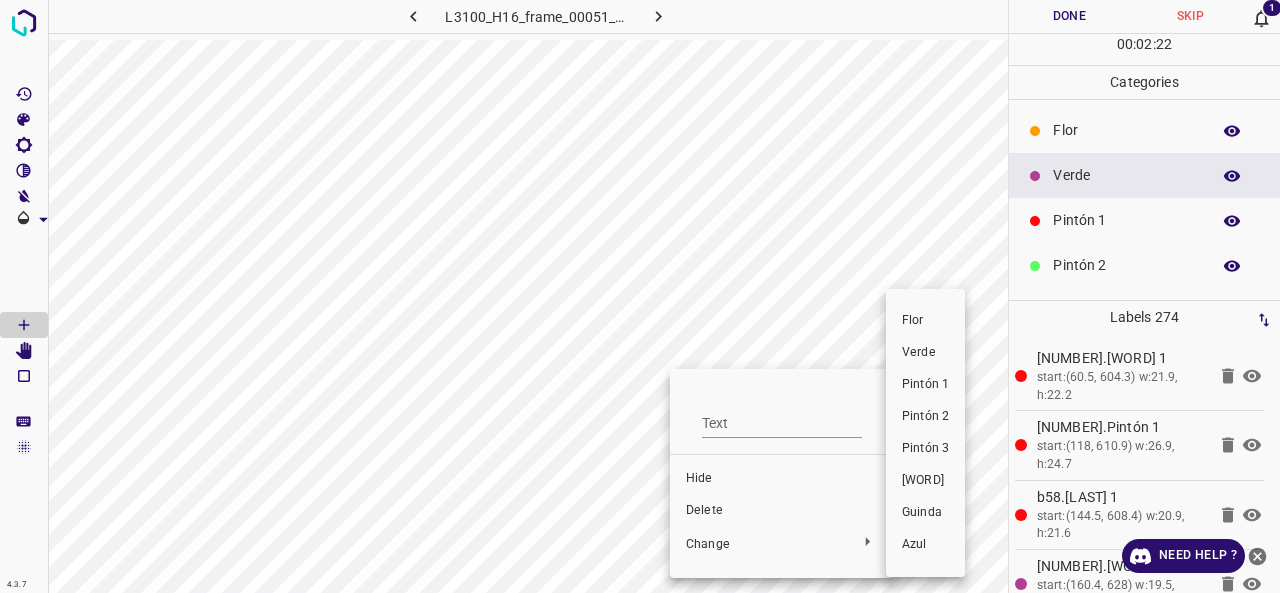 click at bounding box center (640, 296) 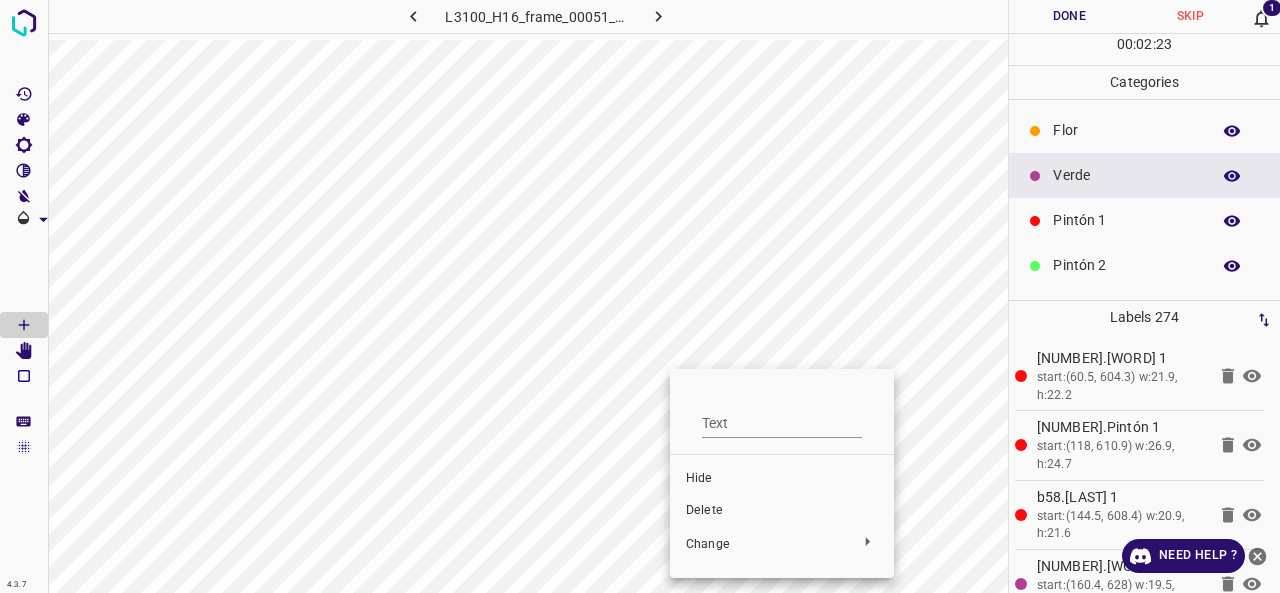 click on "Delete" at bounding box center [782, 511] 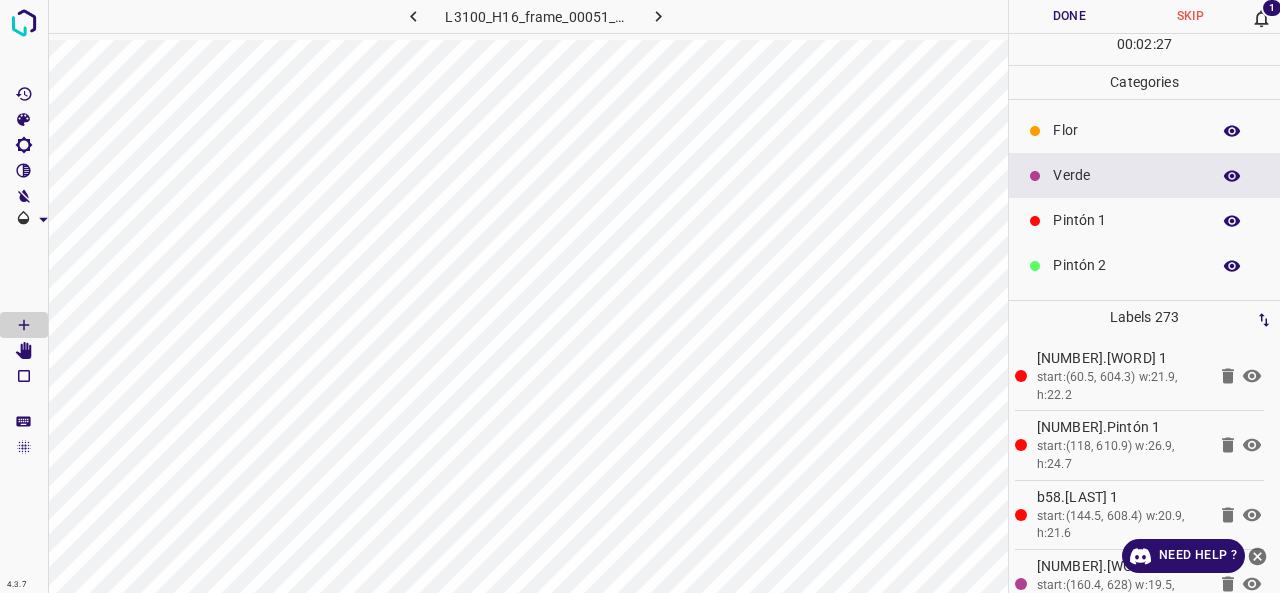 click on "Pintón 1" at bounding box center (1126, 220) 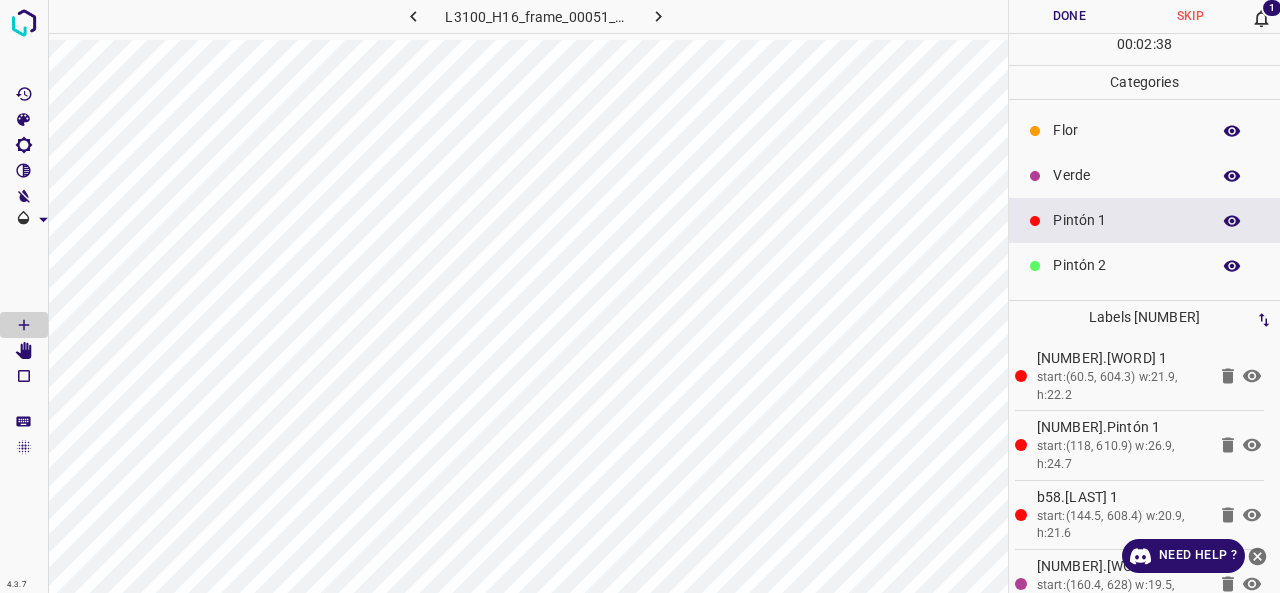 click on "Verde" at bounding box center [1144, 175] 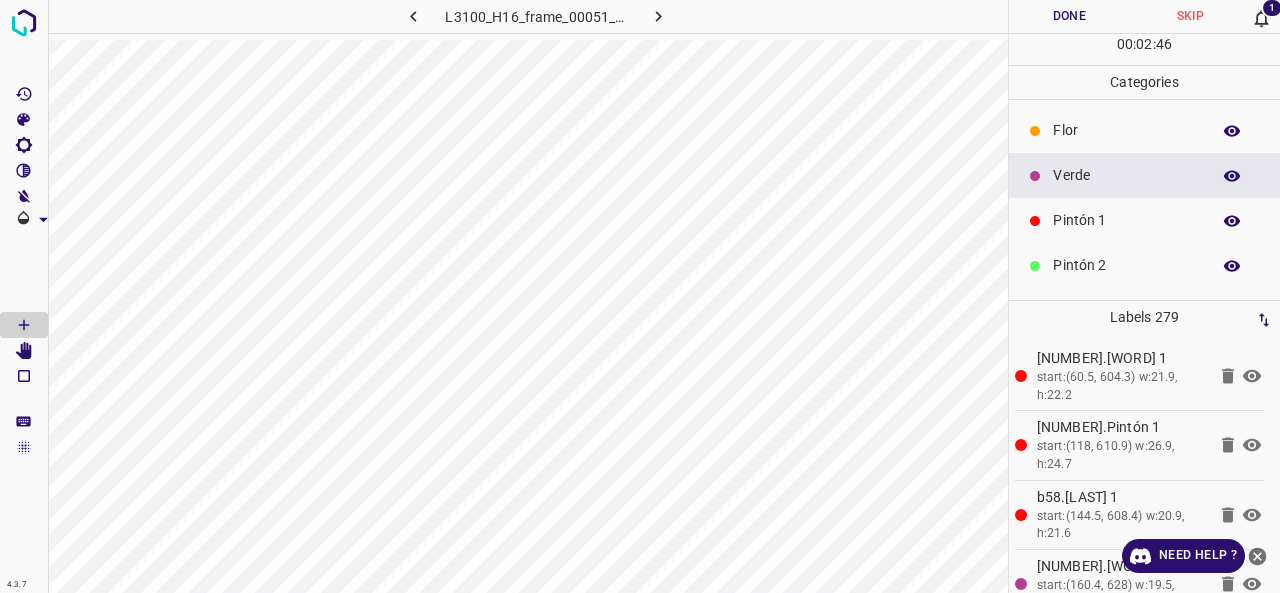 click on "Pintón 1" at bounding box center [1126, 220] 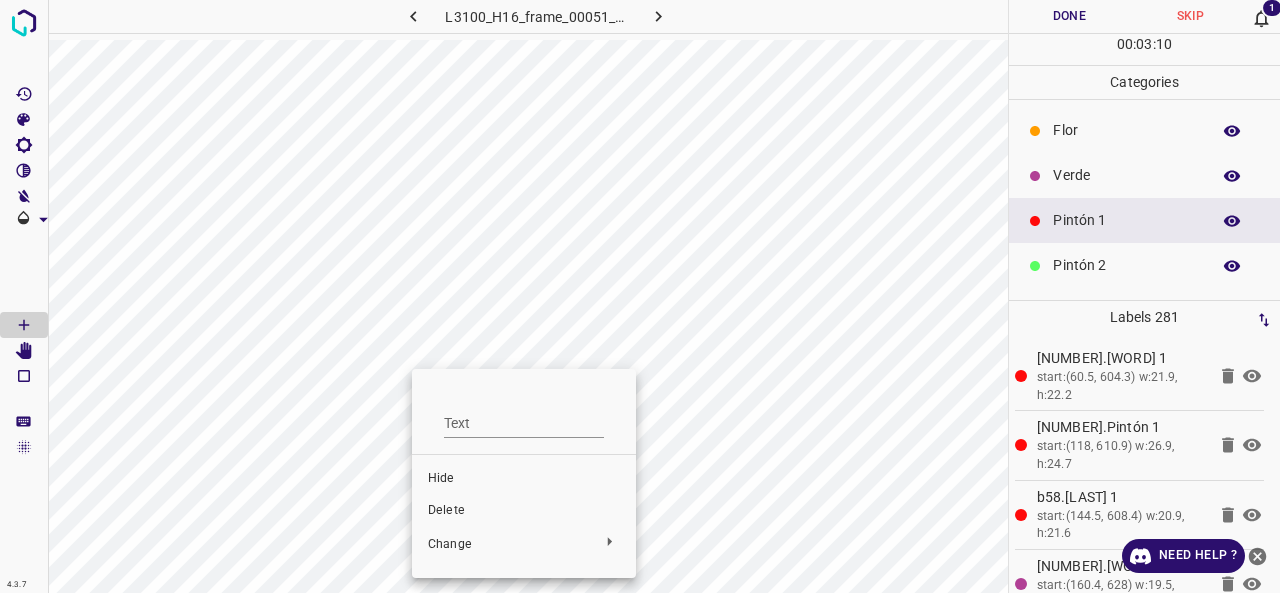 click on "Delete" at bounding box center (524, 511) 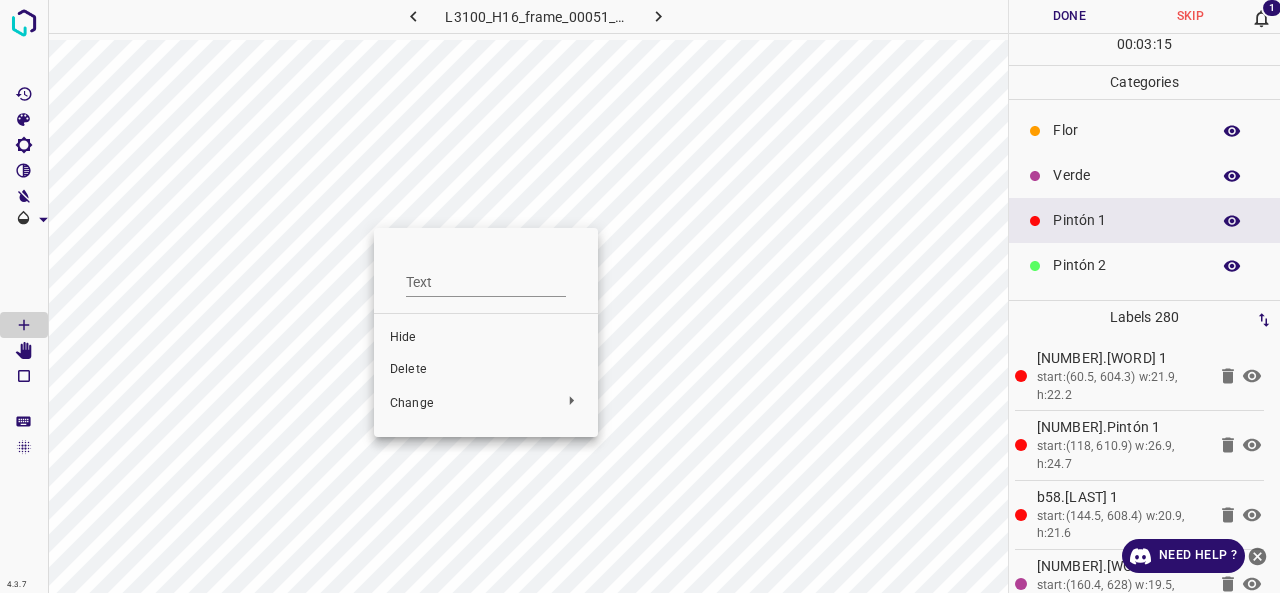 click on "Delete" at bounding box center (486, 370) 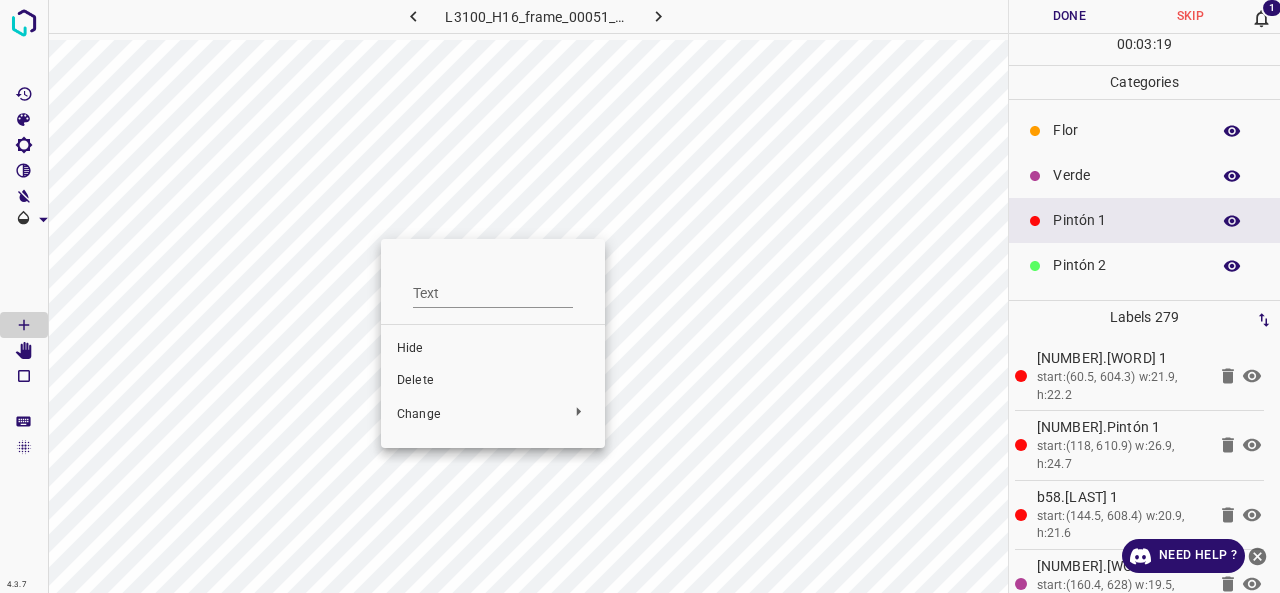 click on "Delete" at bounding box center (493, 381) 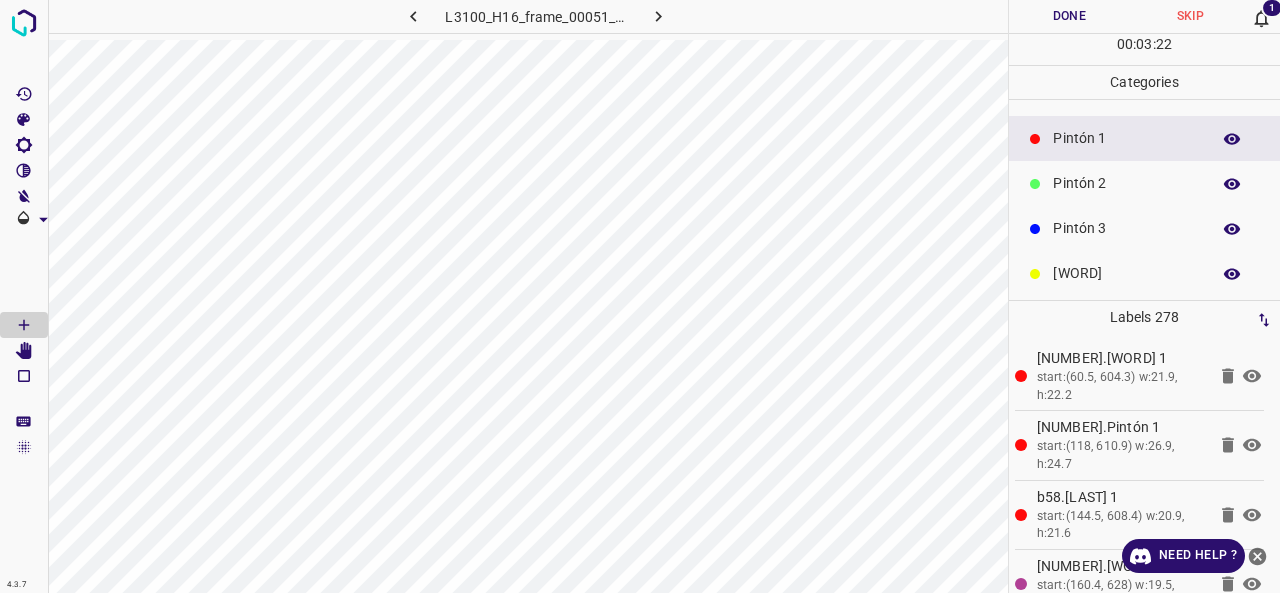 scroll, scrollTop: 100, scrollLeft: 0, axis: vertical 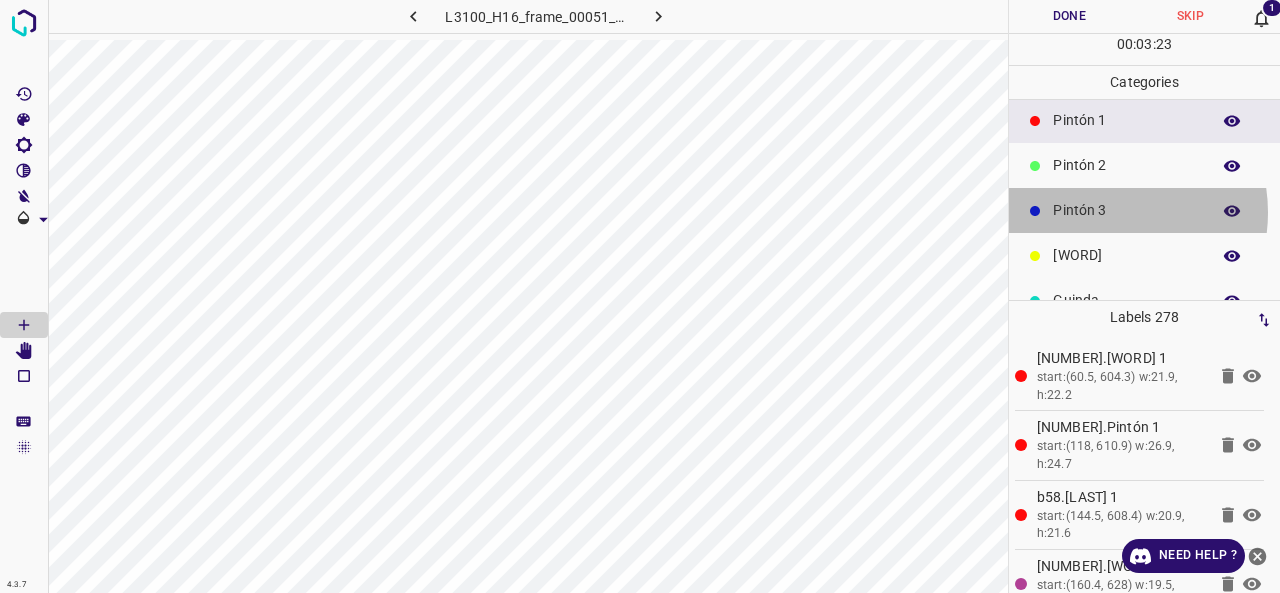 click on "Pintón 3" at bounding box center (1126, 210) 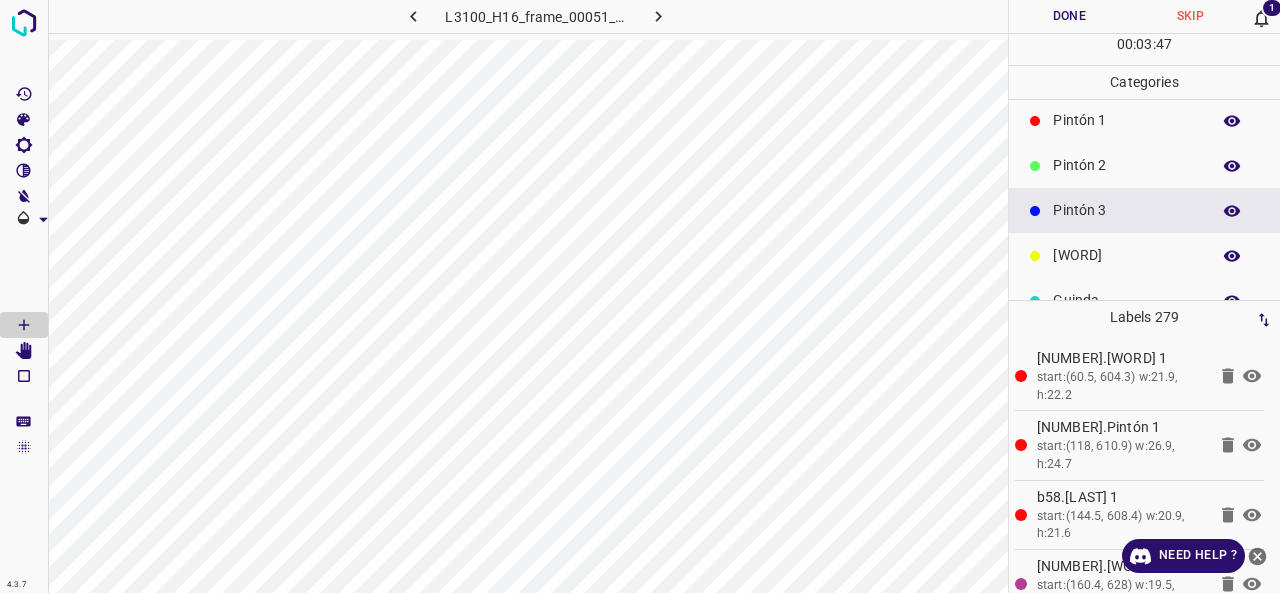 scroll, scrollTop: 176, scrollLeft: 0, axis: vertical 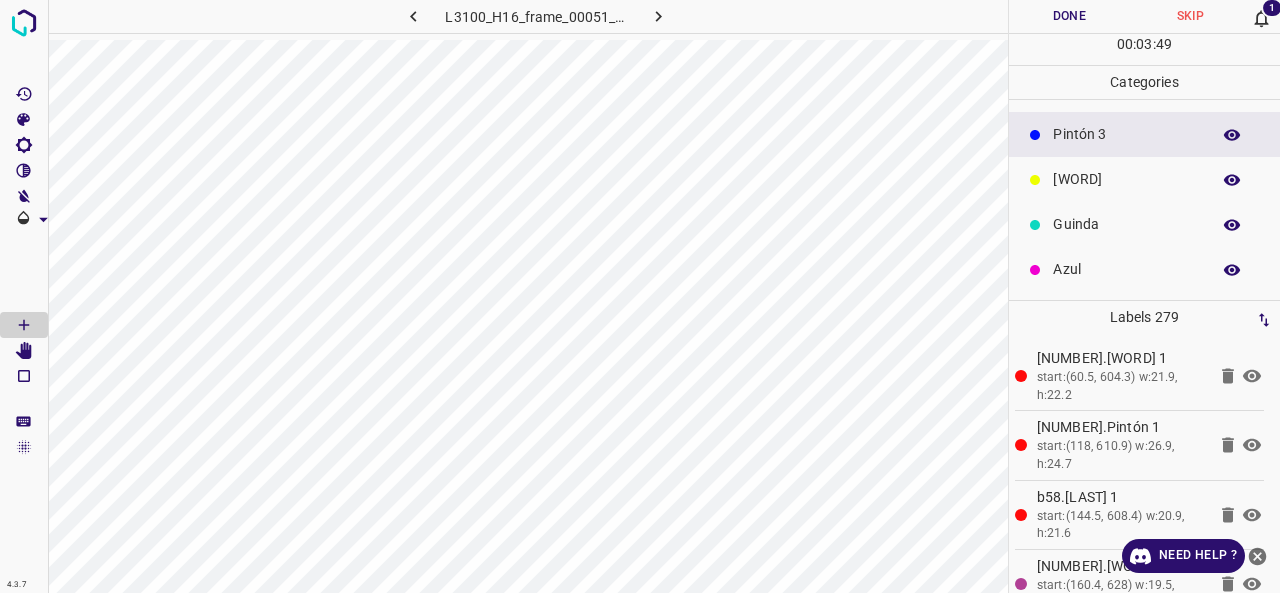 click on "[WORD]" at bounding box center [1126, 179] 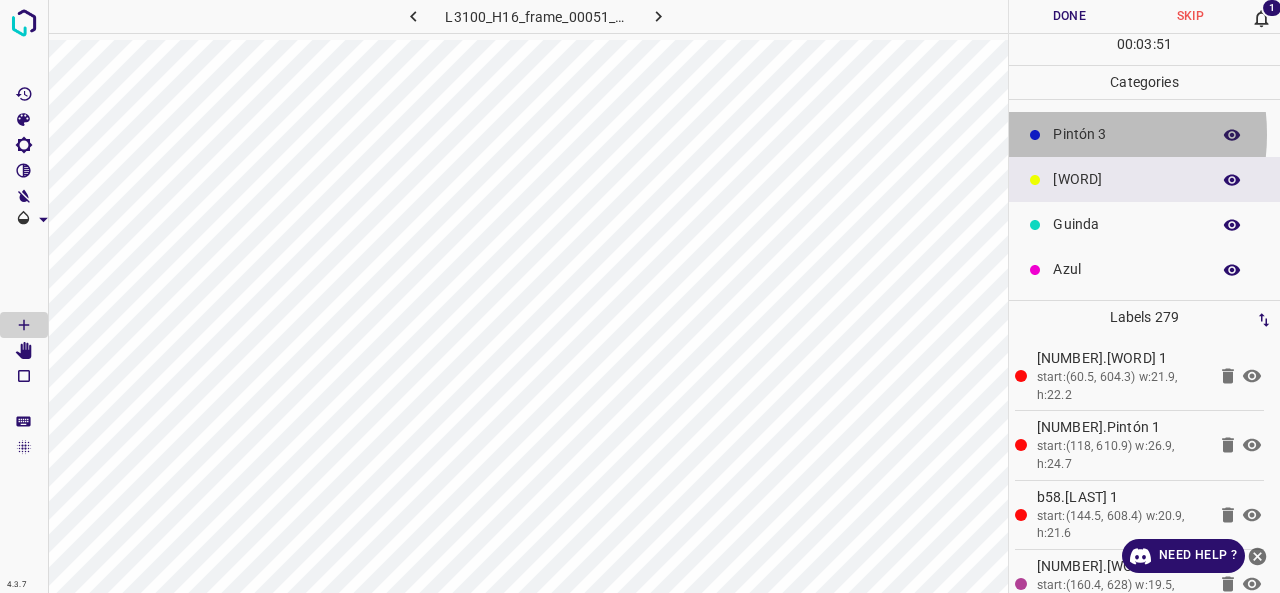 click on "Pintón 3" at bounding box center (1126, 134) 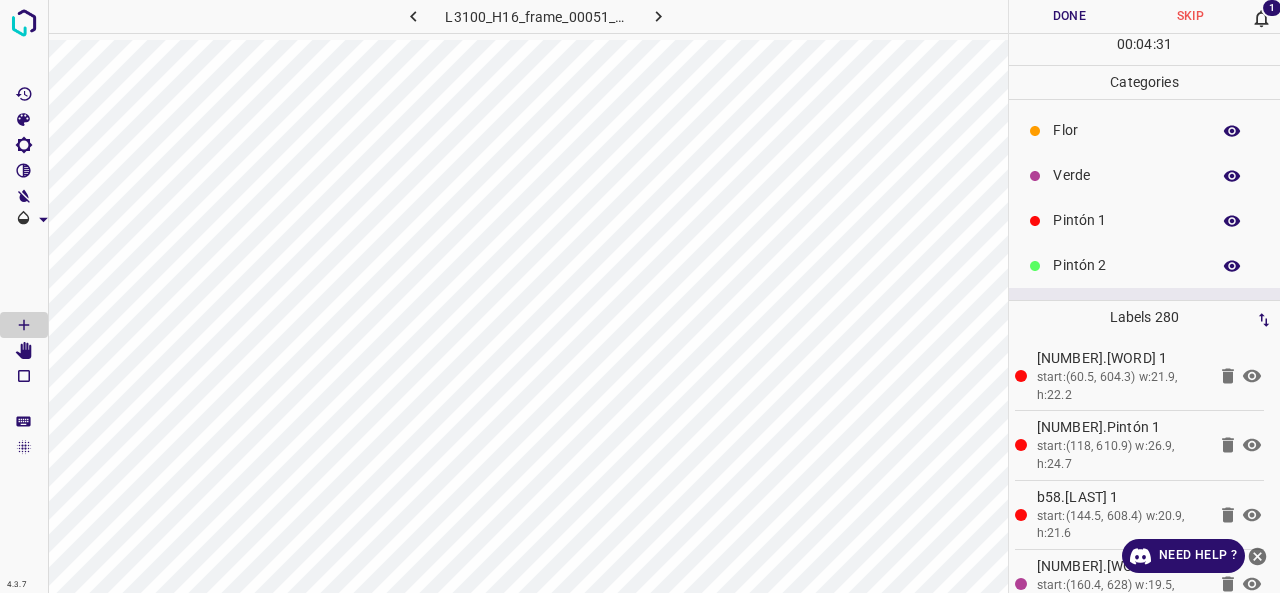 scroll, scrollTop: 0, scrollLeft: 0, axis: both 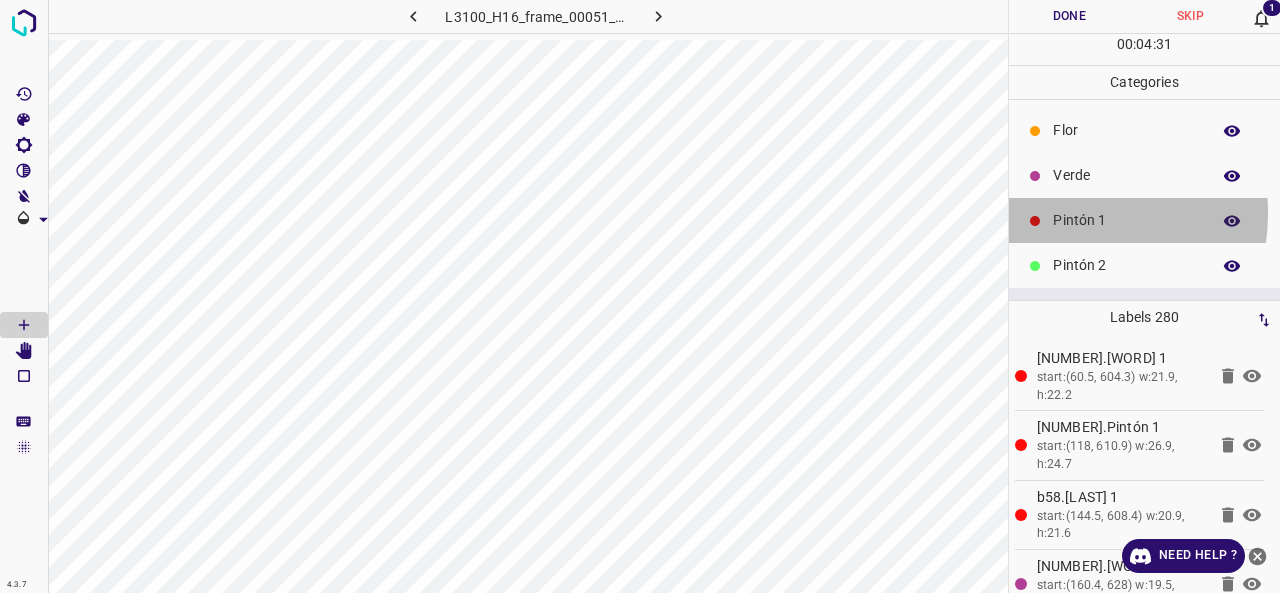 click on "Pintón 1" at bounding box center [1126, 220] 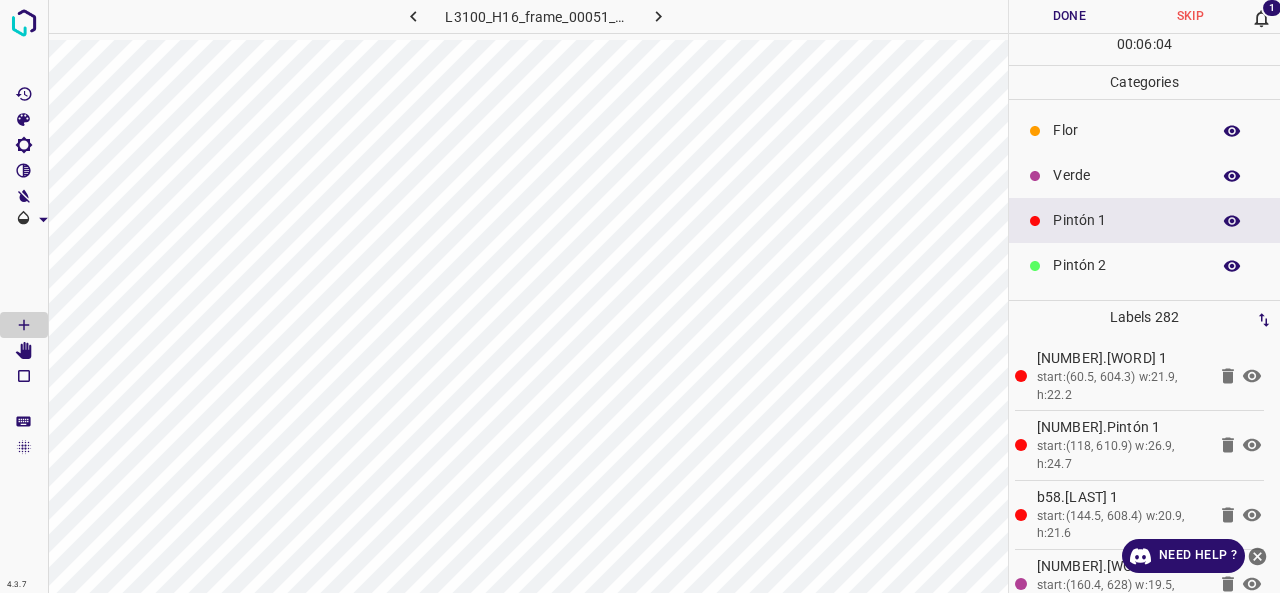 click at bounding box center (1035, 131) 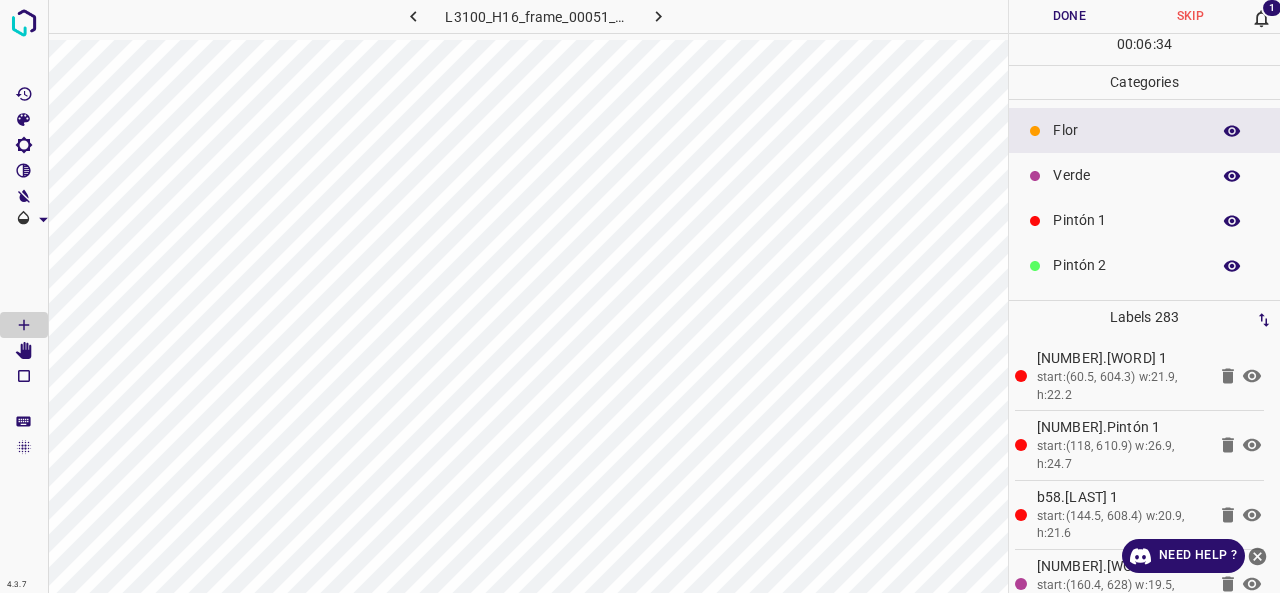 click on "Pintón 1" at bounding box center (1126, 220) 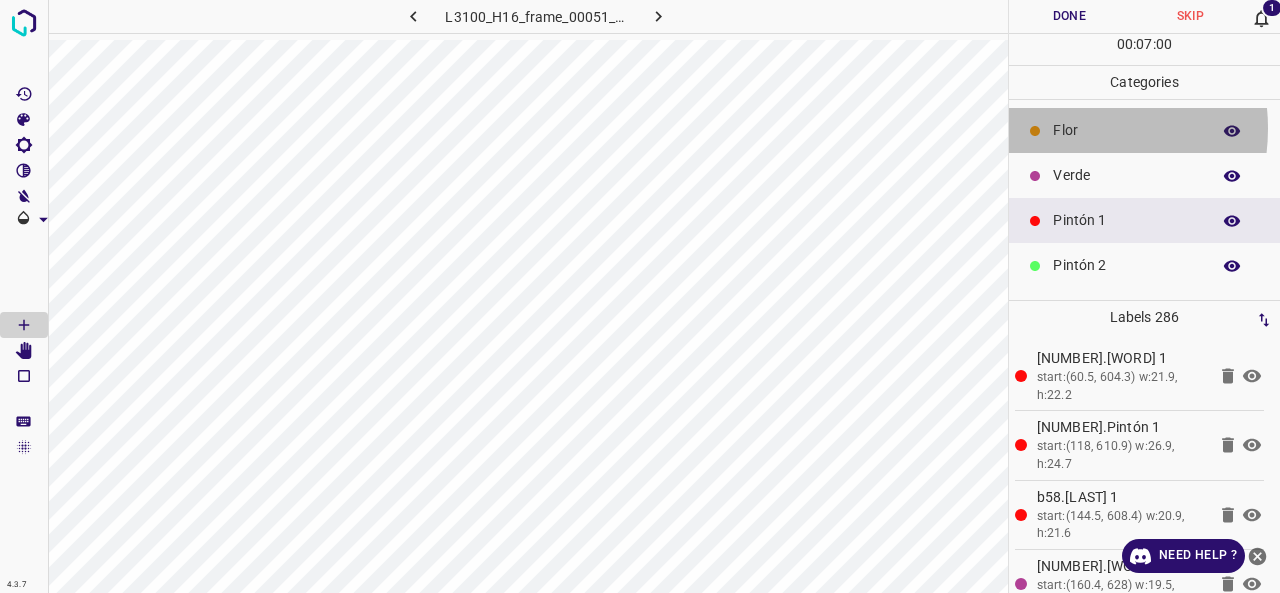 click on "Flor" at bounding box center [1126, 130] 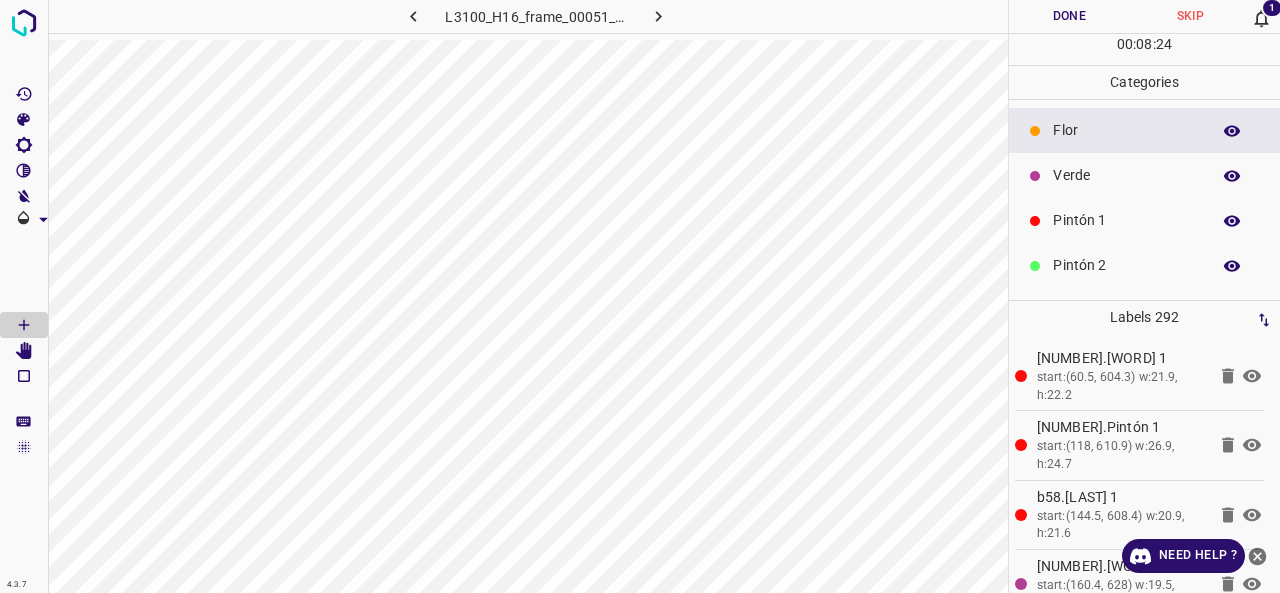 click on "Done" at bounding box center (1069, 16) 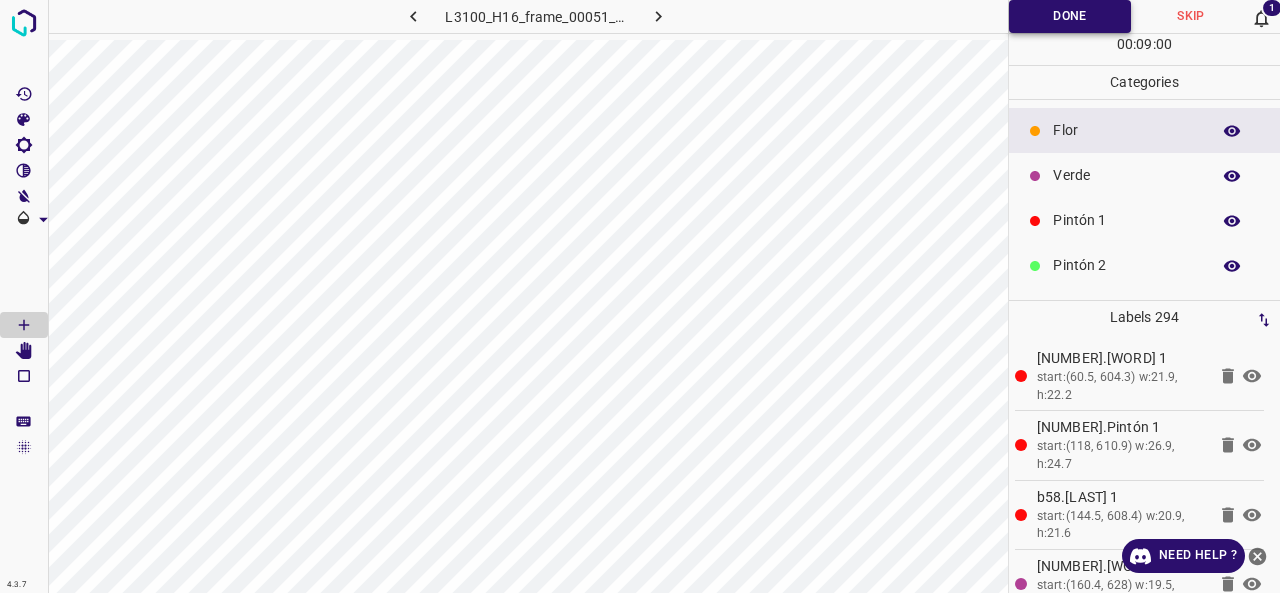 click on "Done" at bounding box center [1070, 16] 